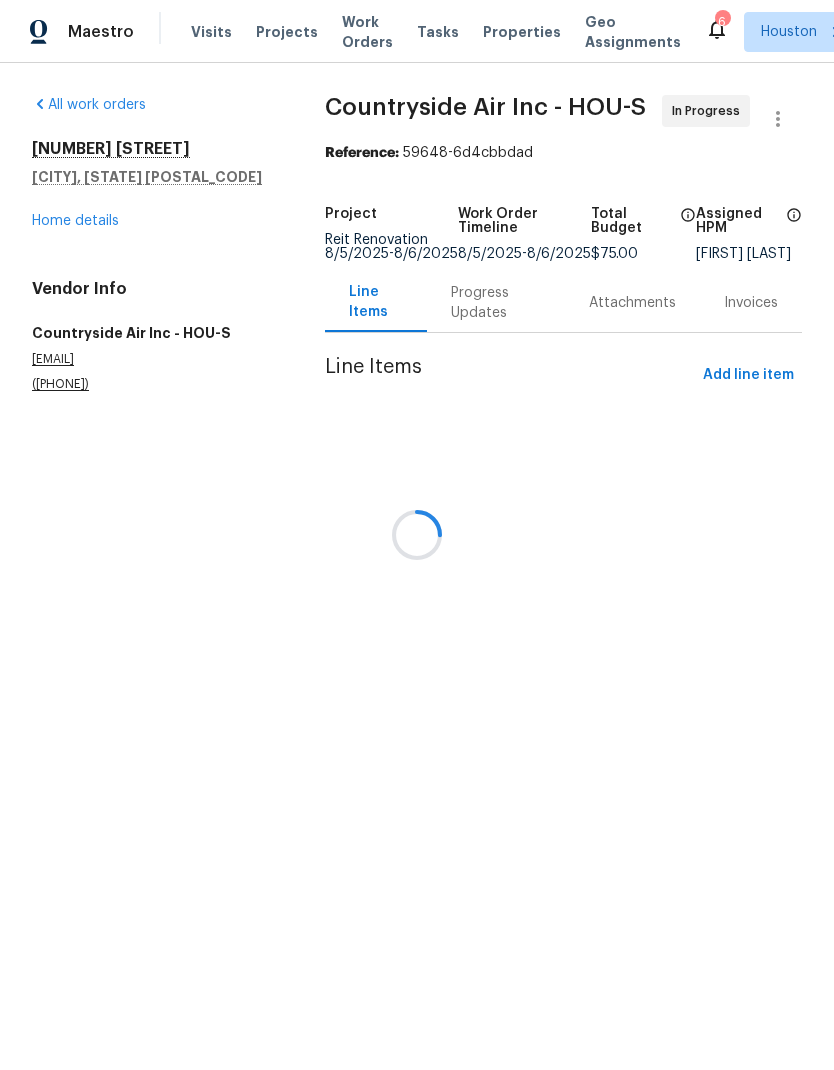 scroll, scrollTop: 0, scrollLeft: 0, axis: both 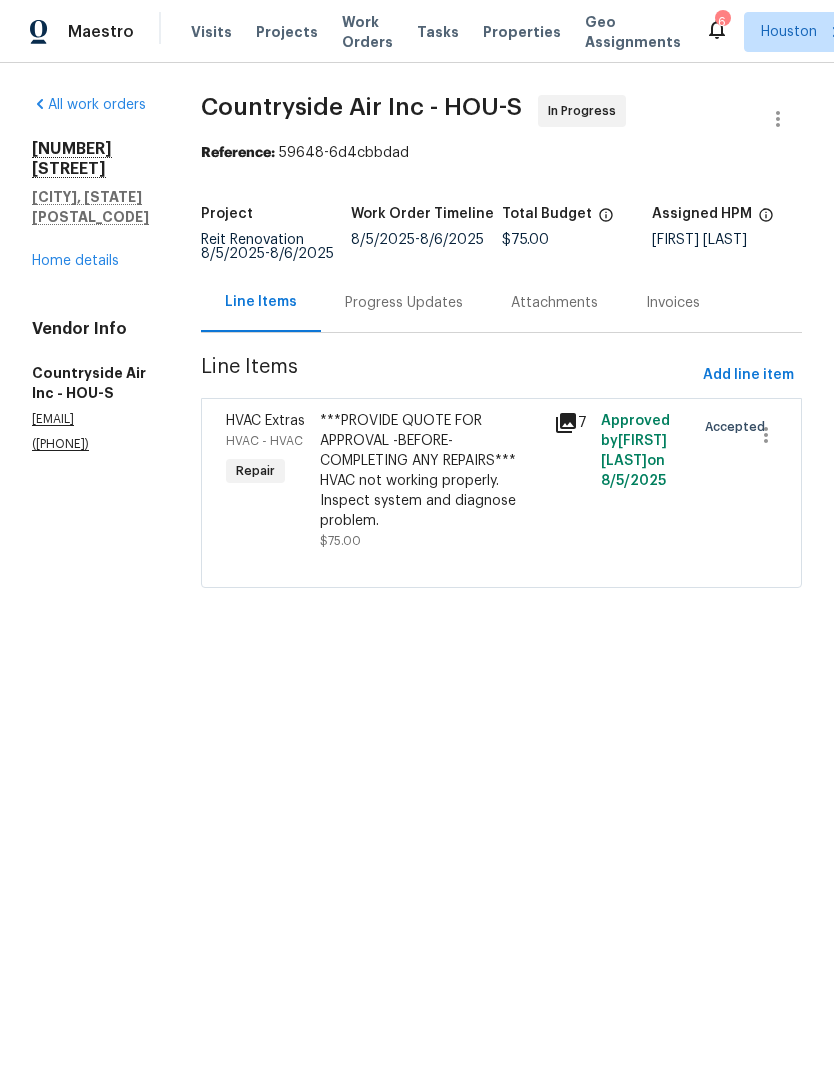 click on "Progress Updates" at bounding box center (404, 303) 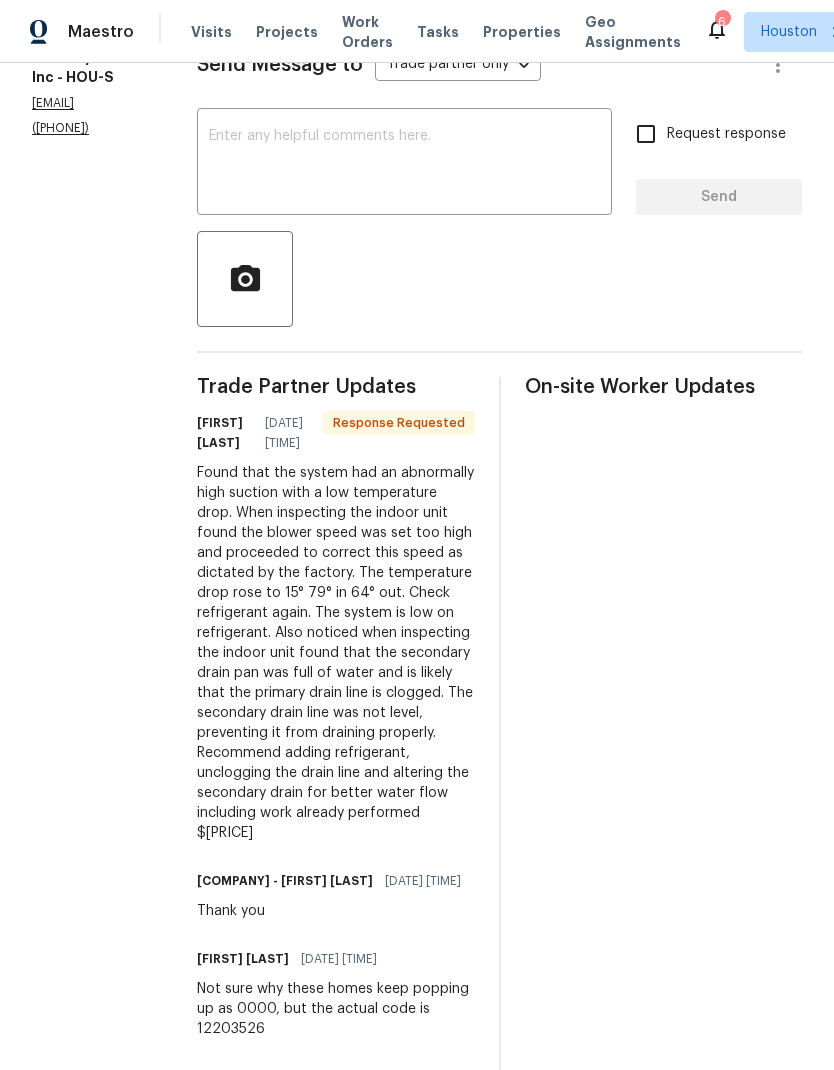 scroll, scrollTop: 315, scrollLeft: 0, axis: vertical 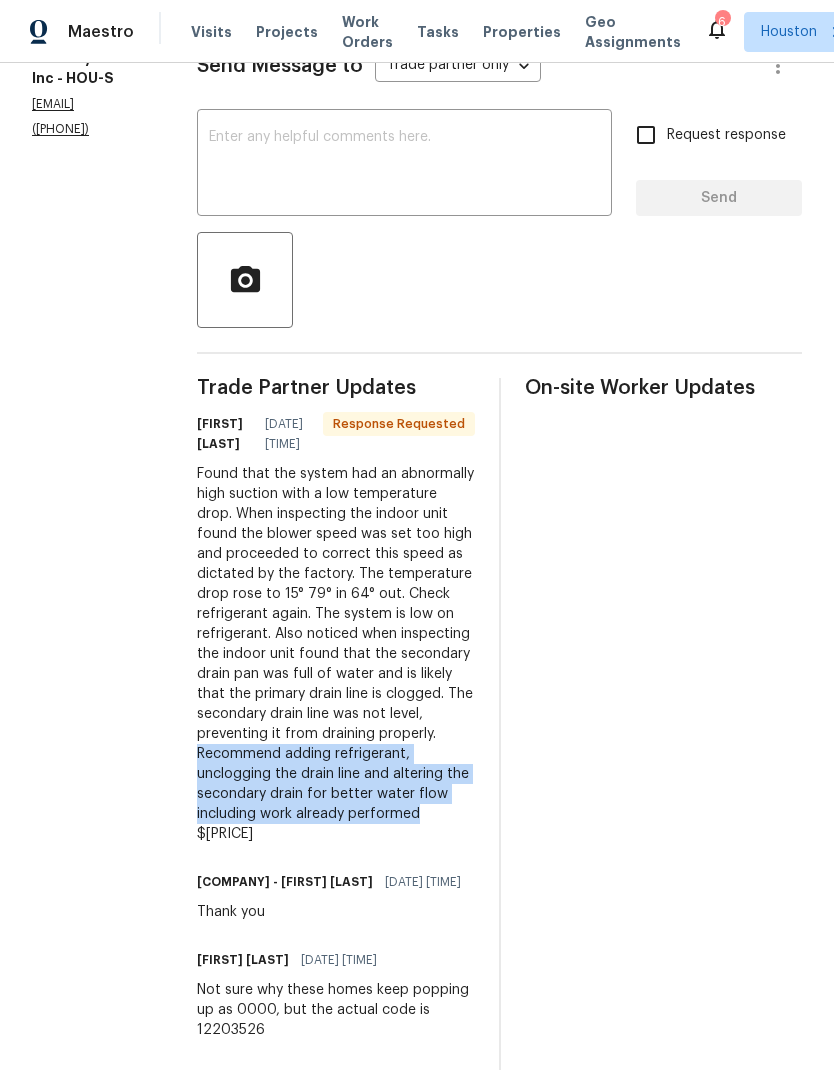 copy on "Recommend adding refrigerant, unclogging the drain line and altering the secondary drain for better water flow including work already performed" 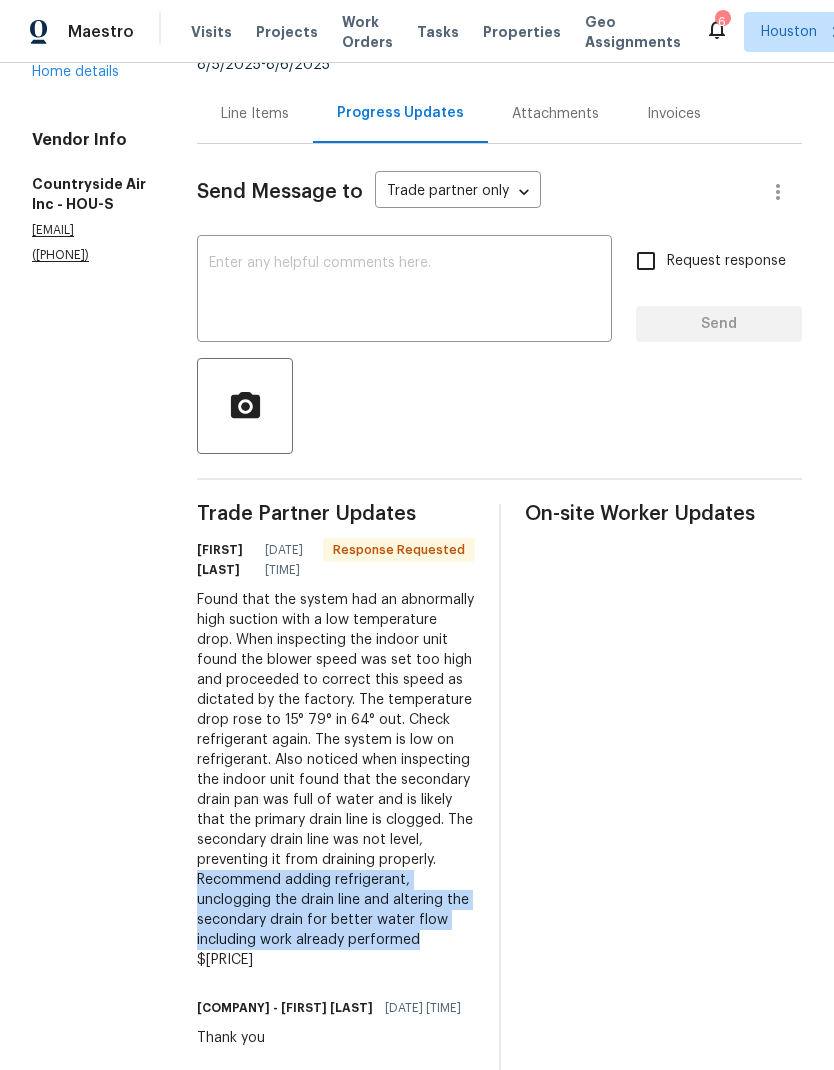 scroll, scrollTop: 156, scrollLeft: 0, axis: vertical 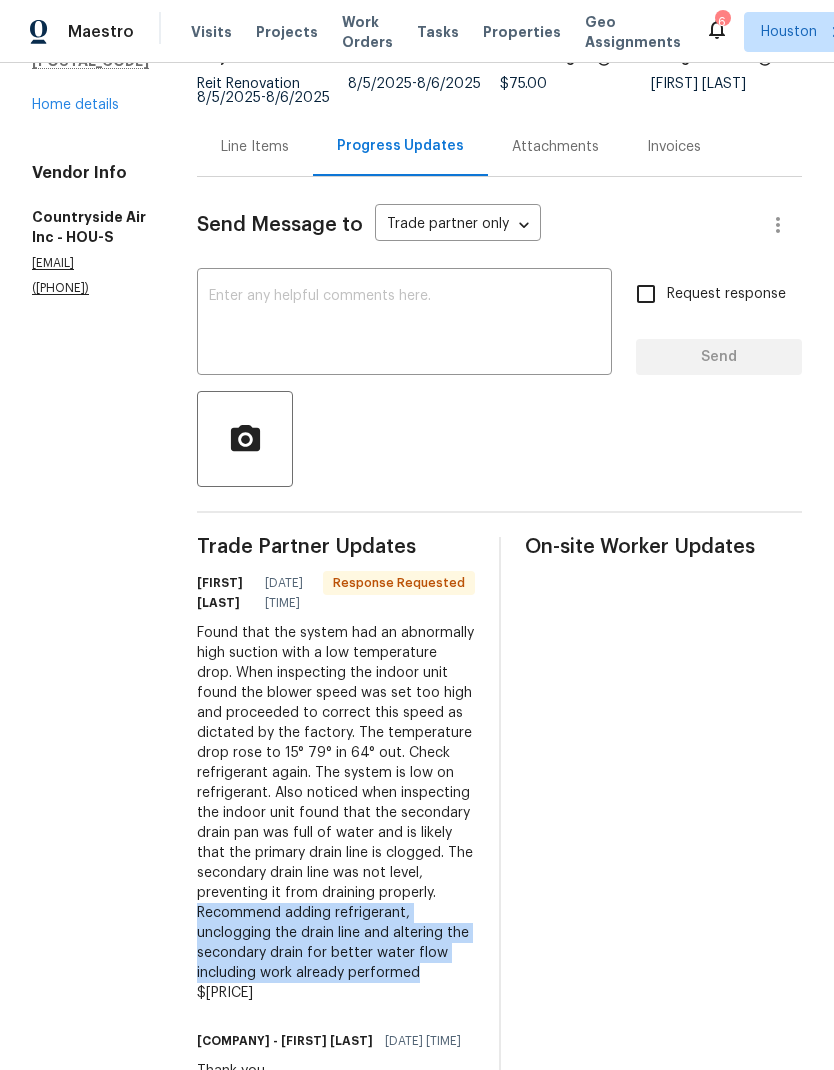 click on "Line Items" at bounding box center [255, 147] 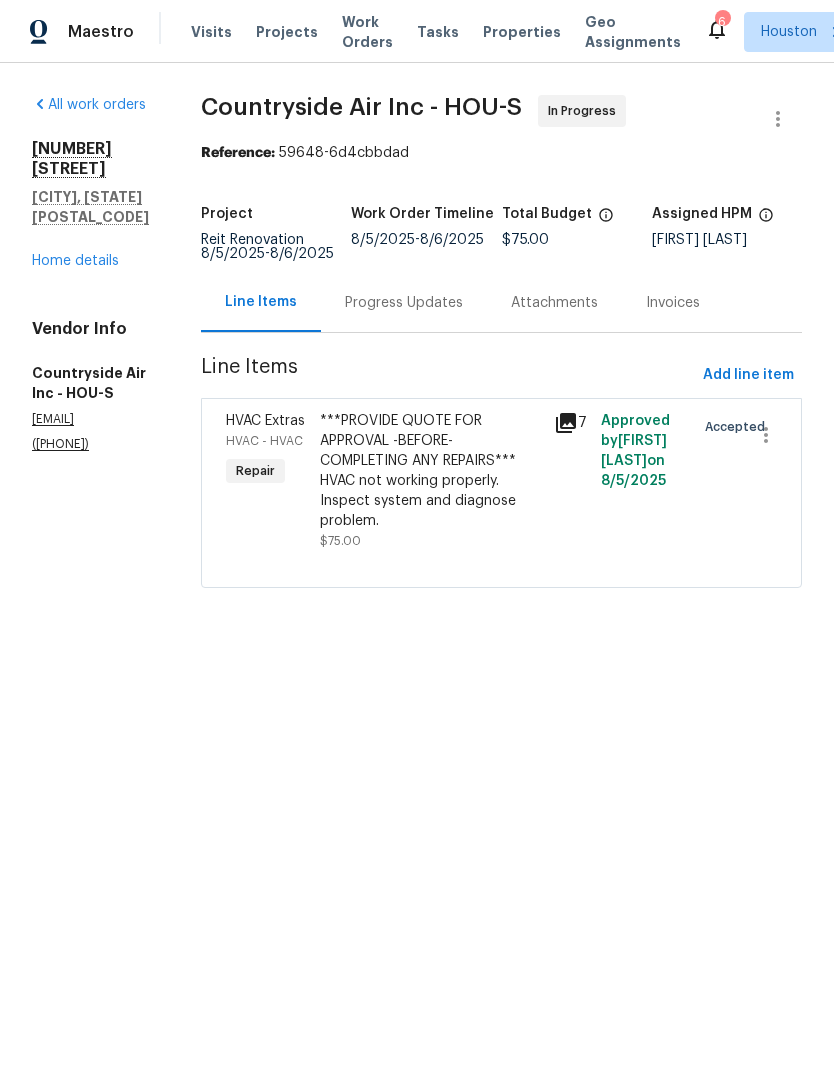 scroll, scrollTop: 0, scrollLeft: 0, axis: both 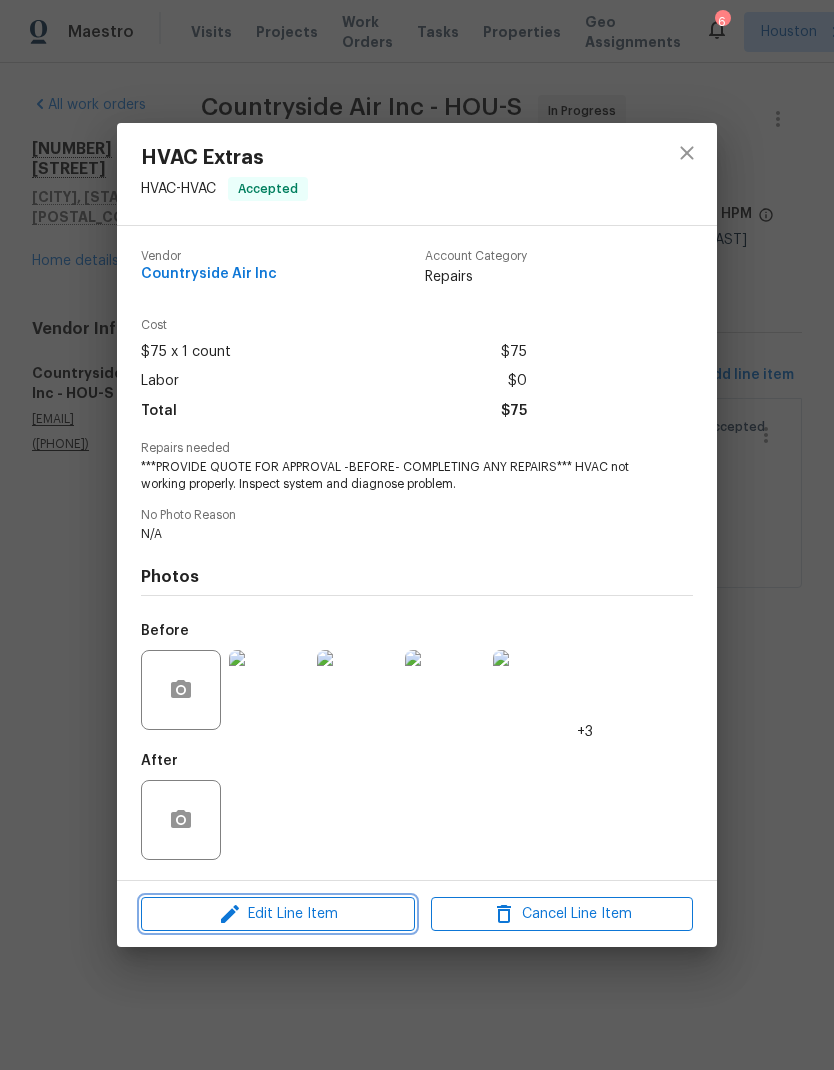 click on "Edit Line Item" at bounding box center (278, 914) 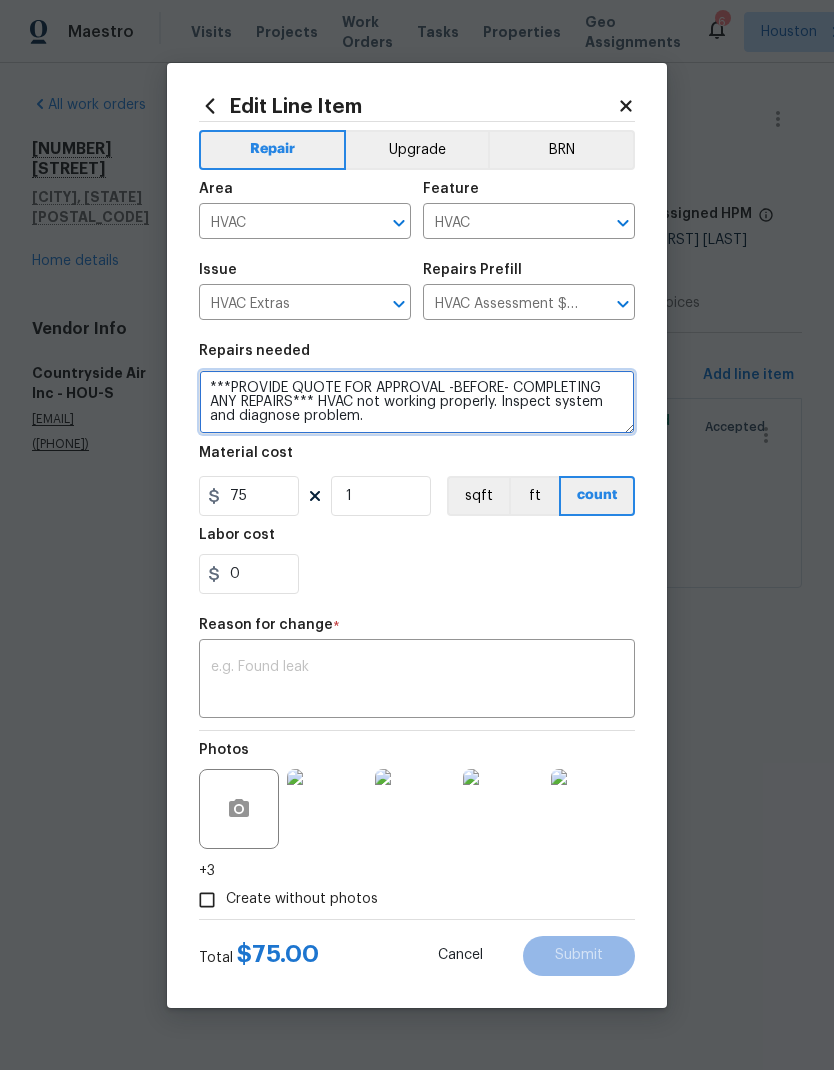 click on "***PROVIDE QUOTE FOR APPROVAL -BEFORE- COMPLETING ANY REPAIRS*** HVAC not working properly. Inspect system and diagnose problem." at bounding box center [417, 402] 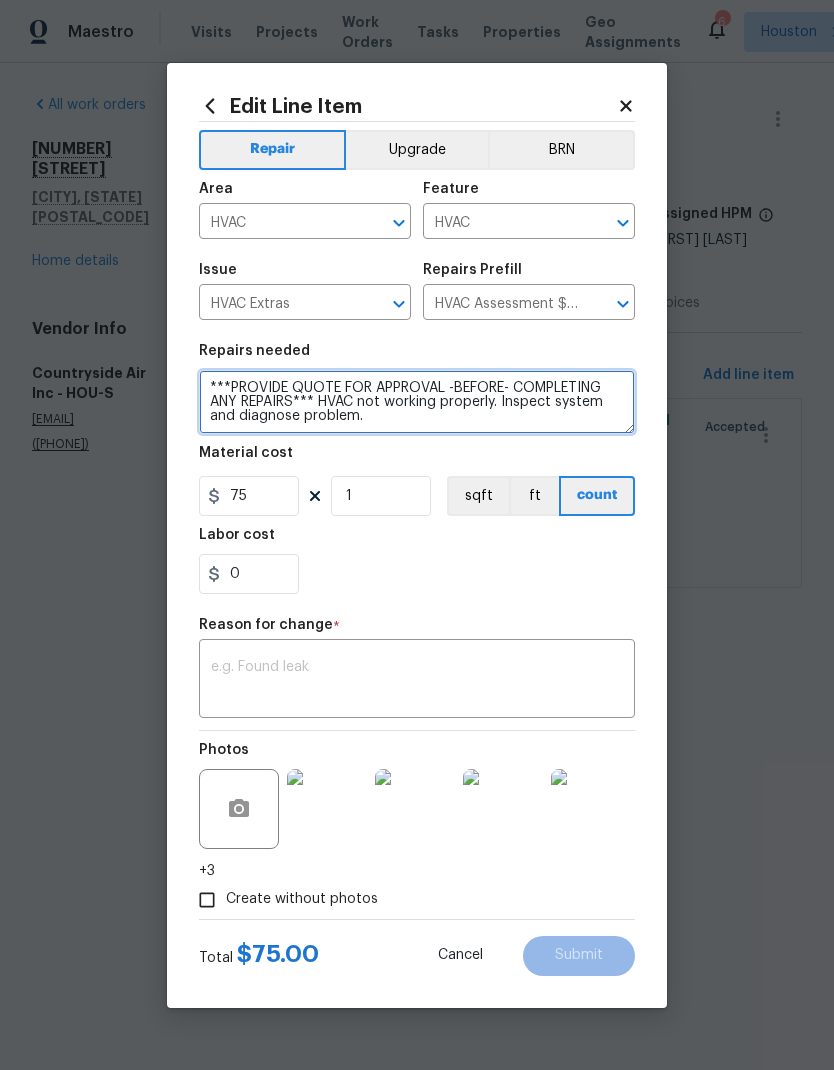 paste on "Recommend adding refrigerant, unclogging the drain line and altering the secondary drain for better water flow including work already performed" 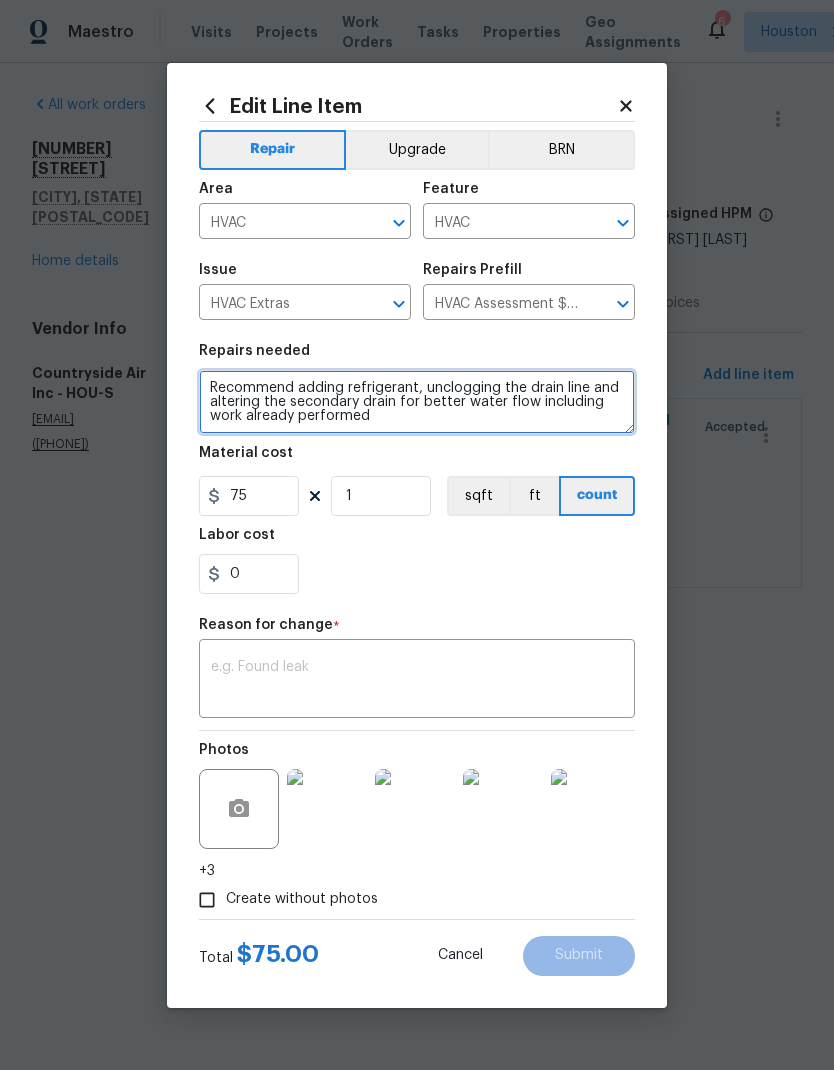type on "Recommend adding refrigerant, unclogging the drain line and altering the secondary drain for better water flow including work already performed" 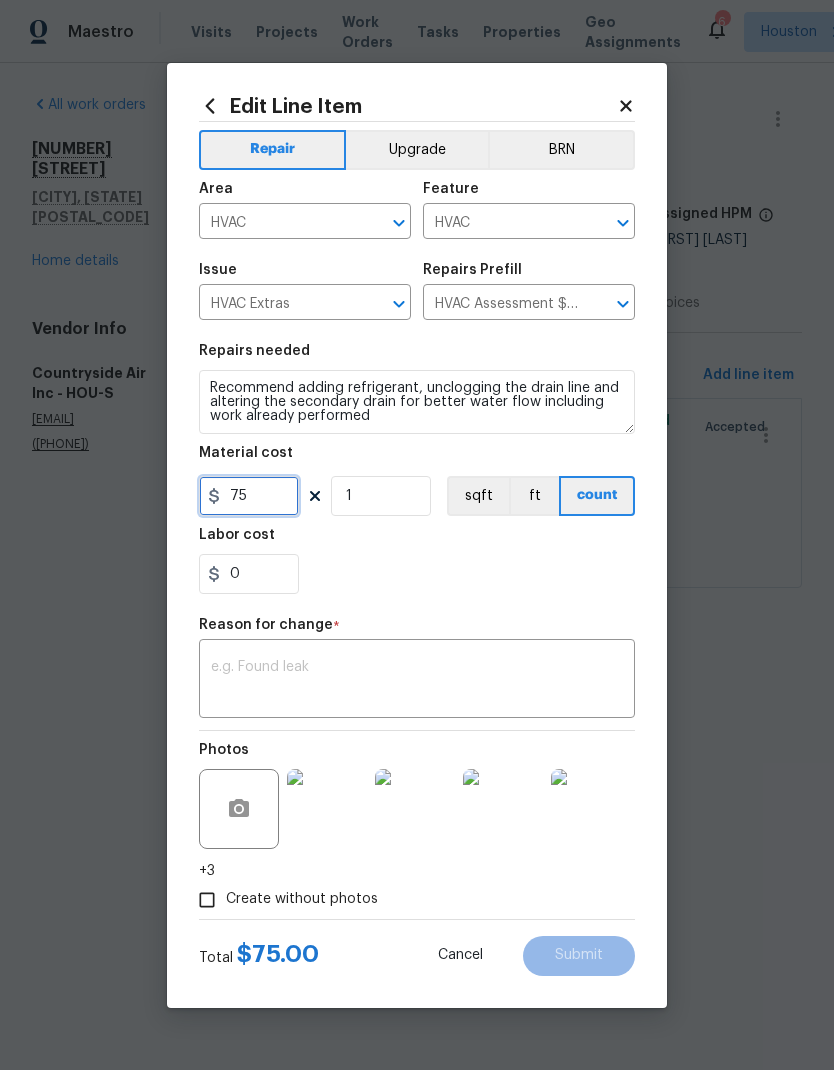 click on "75" at bounding box center [249, 496] 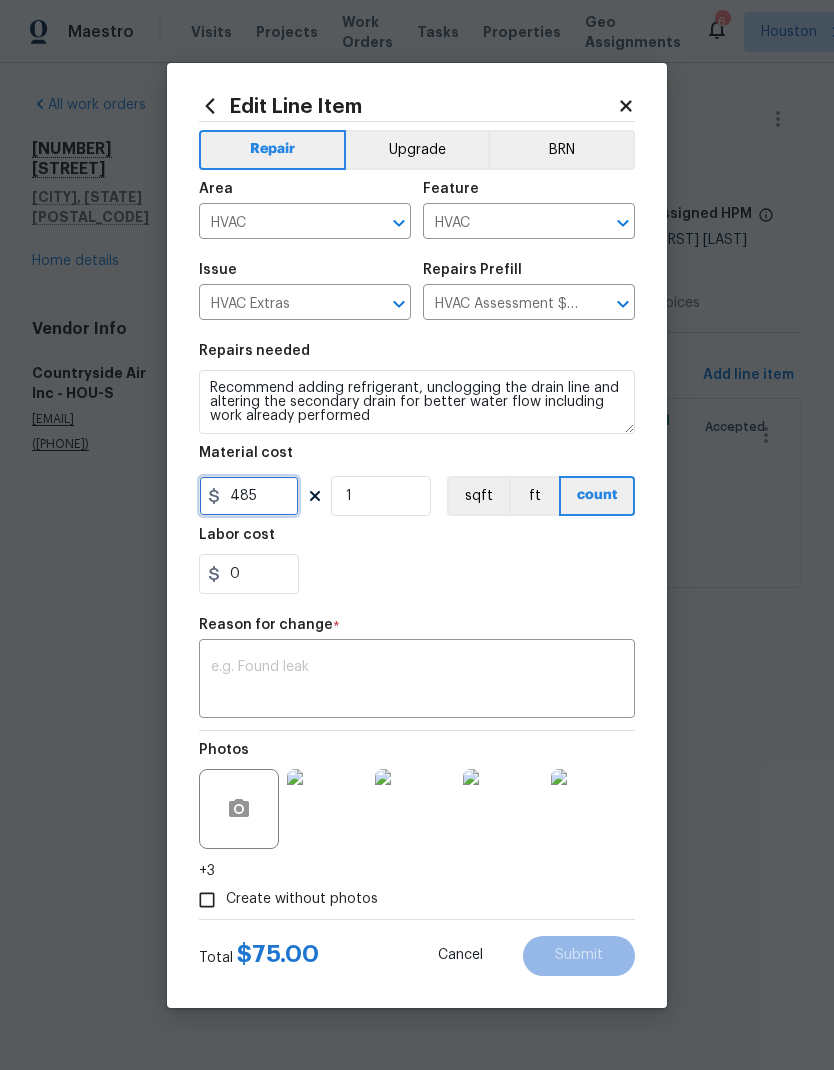 type on "485" 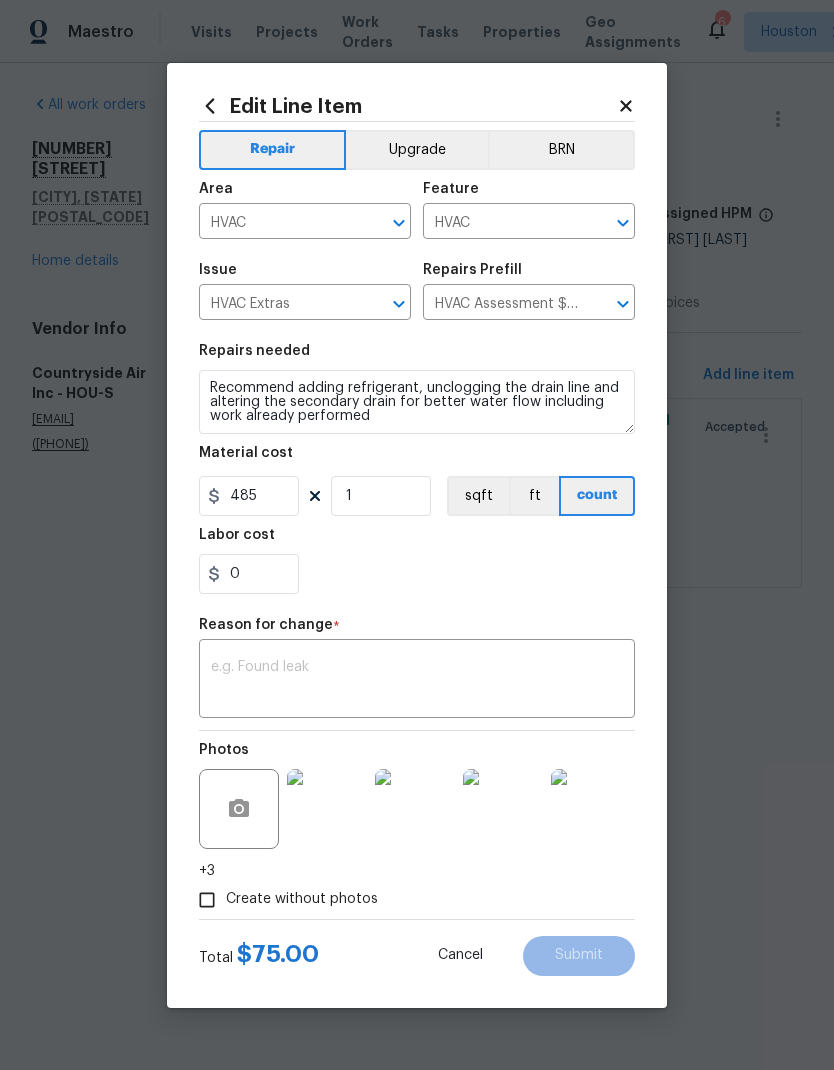 click at bounding box center [417, 681] 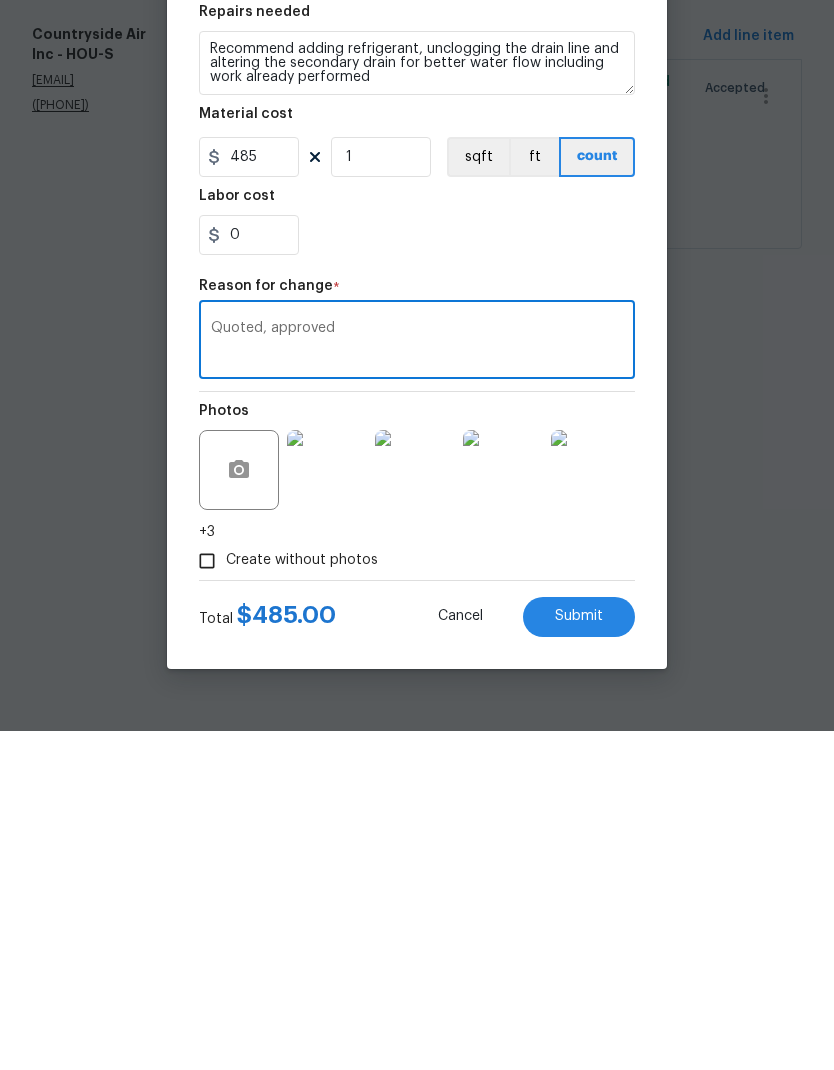 type on "Quoted, approved" 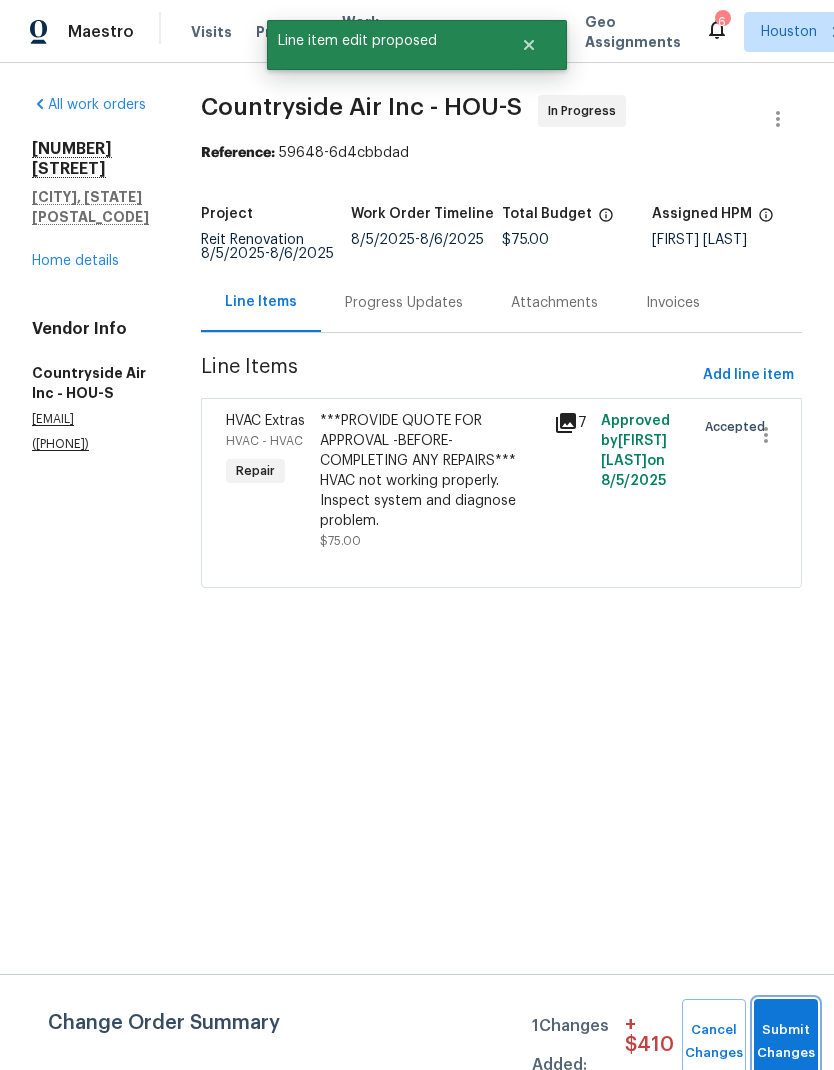 click on "Submit Changes" at bounding box center [786, 1042] 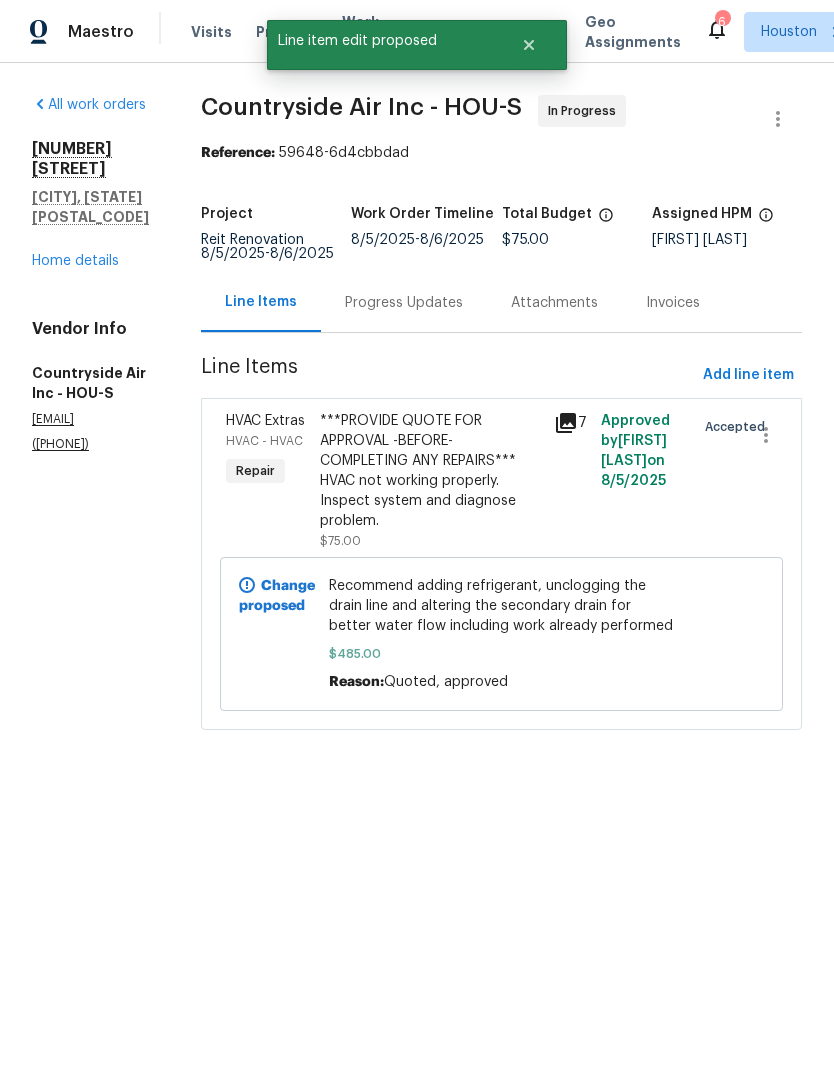 click on "Progress Updates" at bounding box center [404, 303] 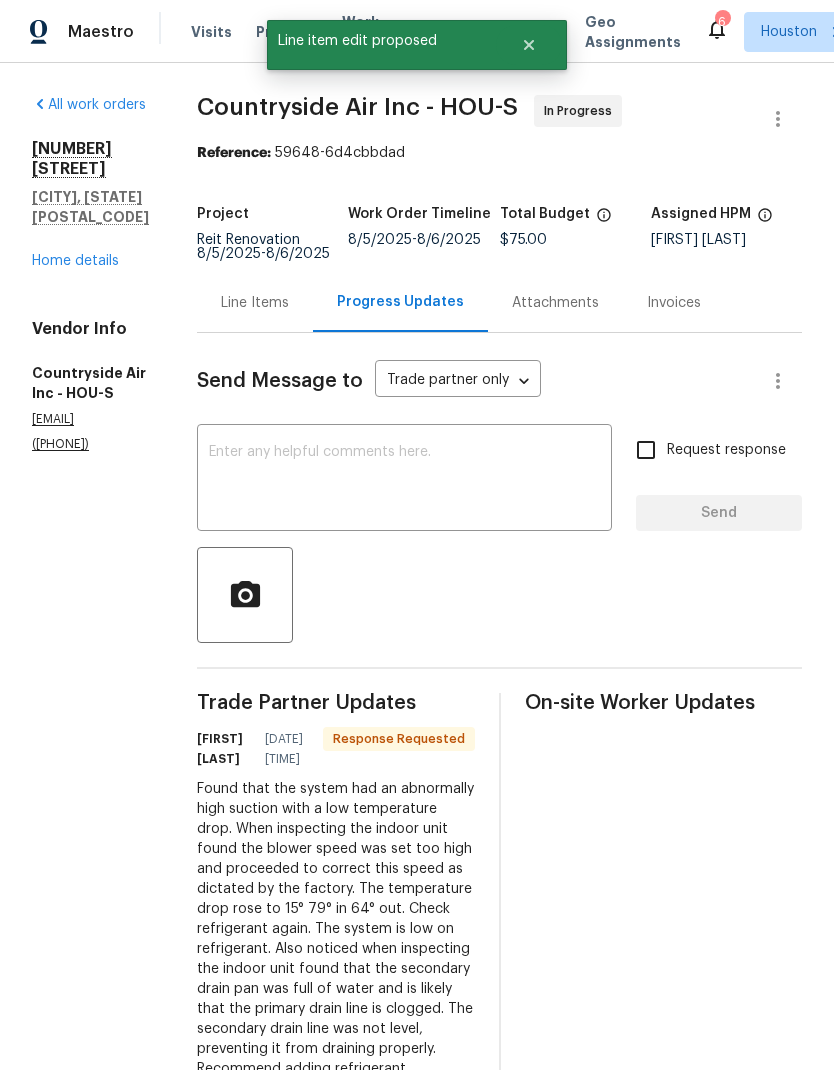 click at bounding box center (404, 480) 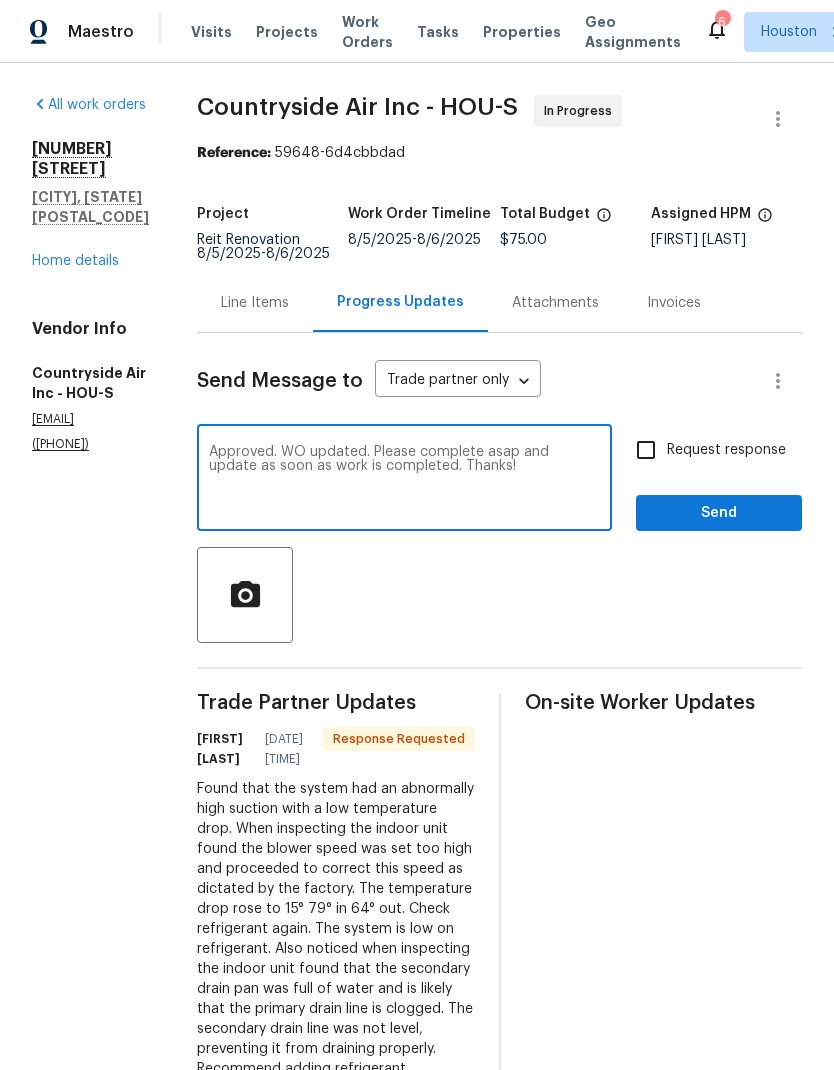 type on "Approved. WO updated. Please complete asap and update as soon as work is completed. Thanks!" 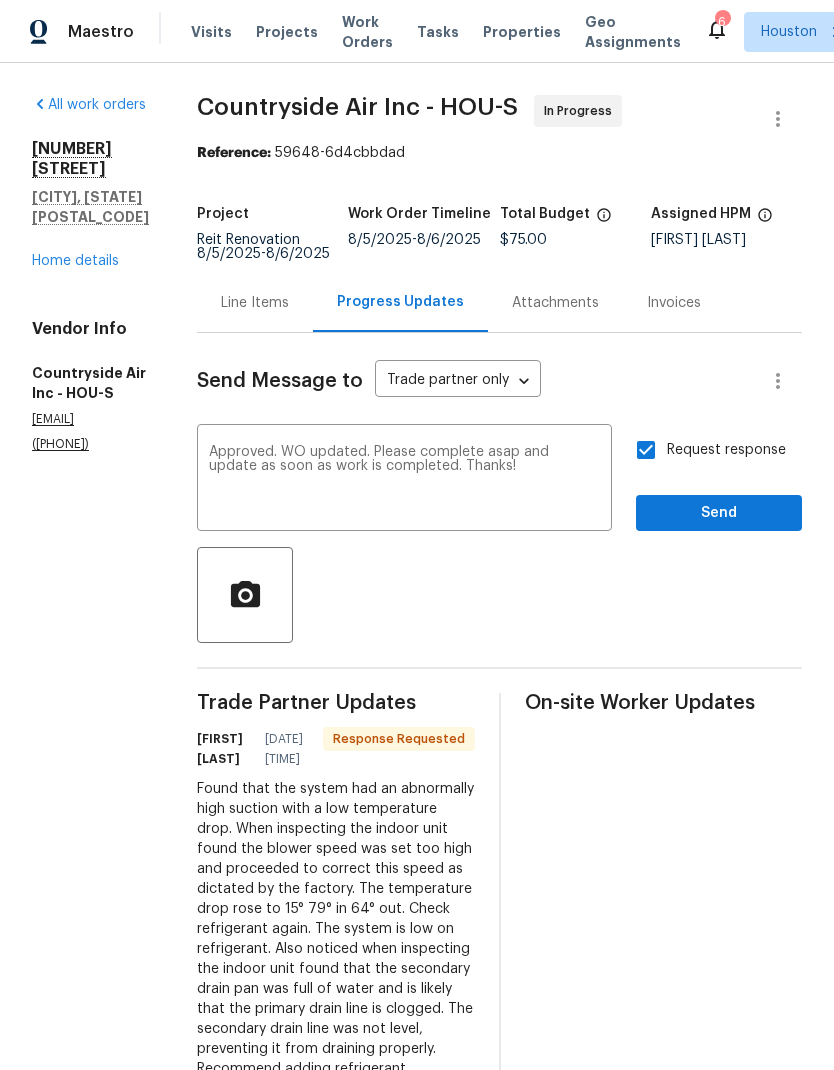 click on "Approved. WO updated. Please complete asap and update as soon as work is completed. Thanks!" at bounding box center [404, 480] 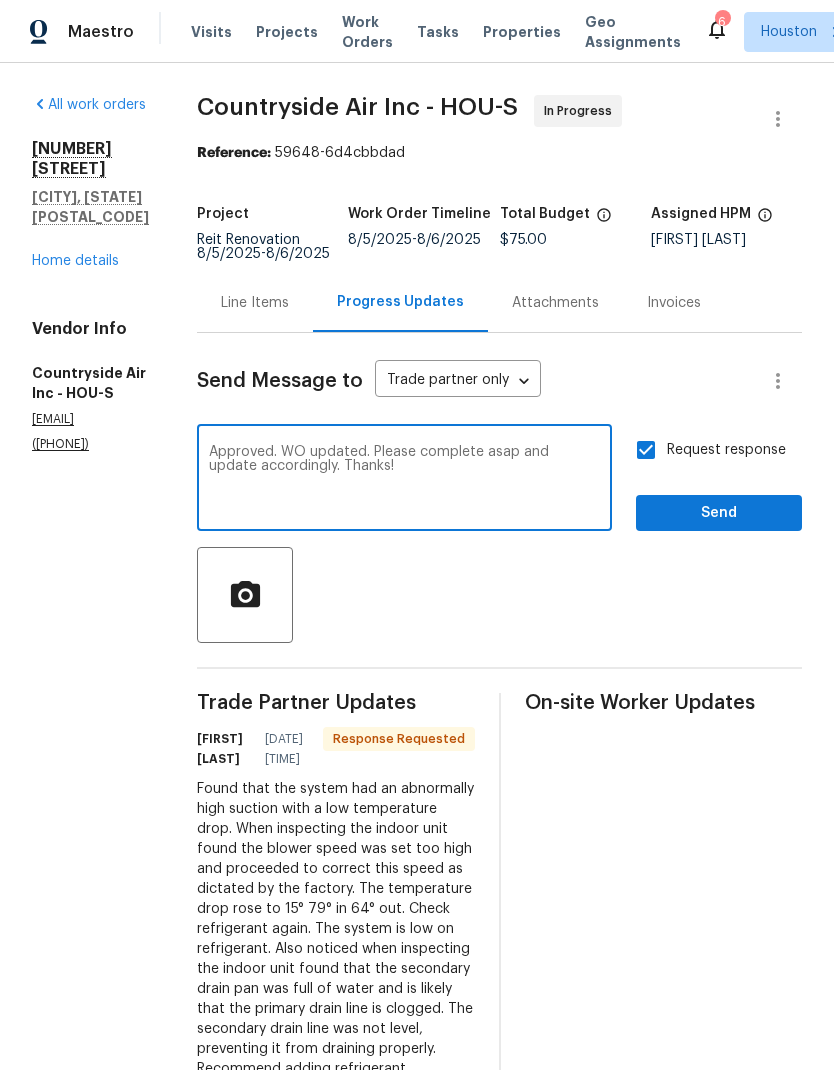 type on "Approved. WO updated. Please complete asap and update accordingly. Thanks!" 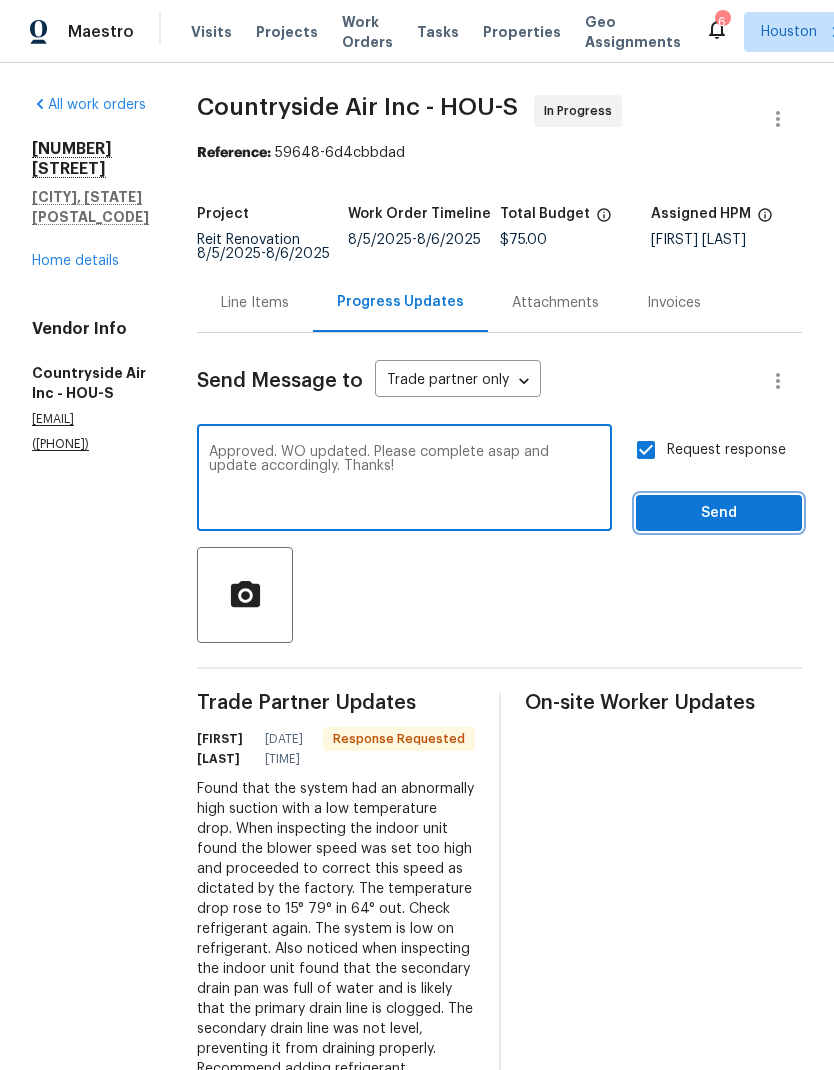 click on "Send" at bounding box center (719, 513) 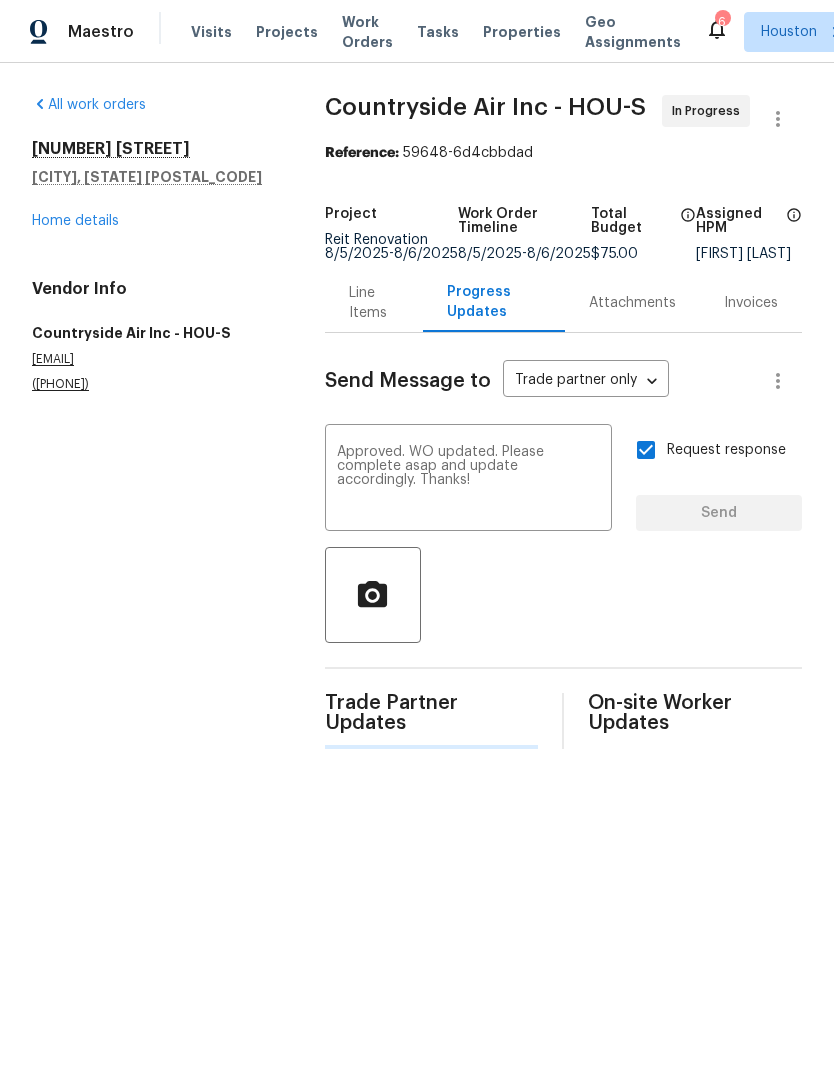 type 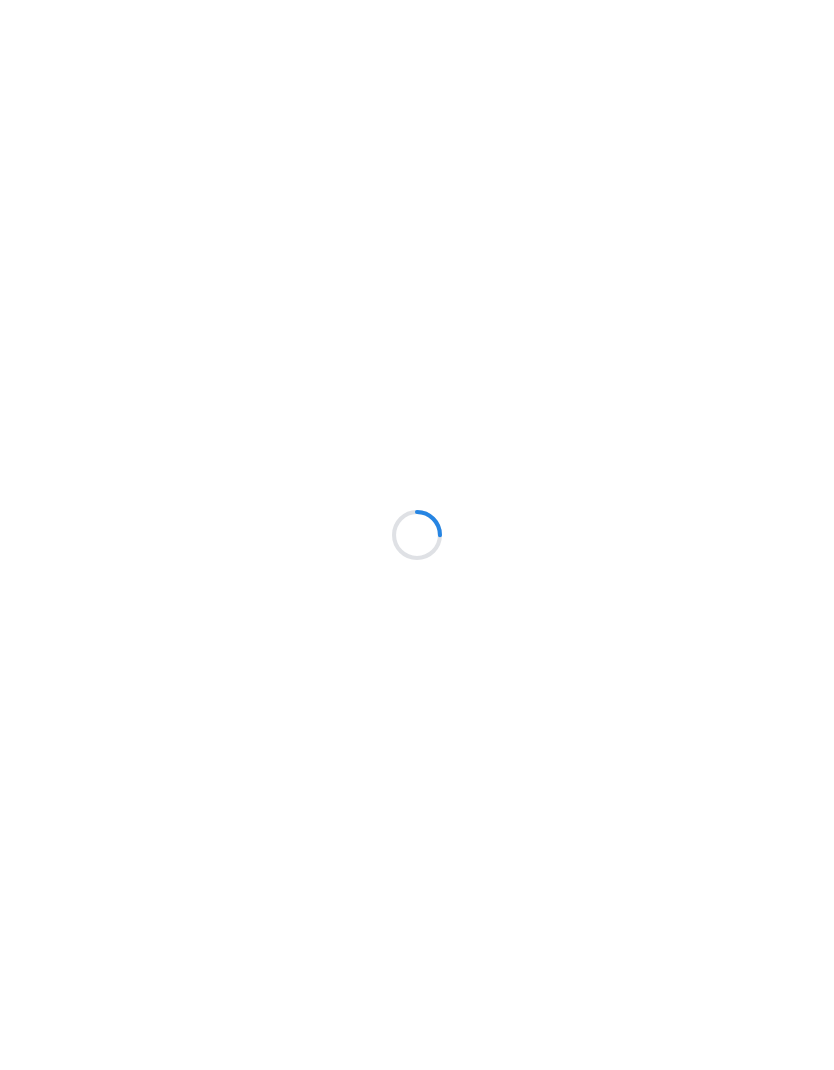 scroll, scrollTop: 0, scrollLeft: 0, axis: both 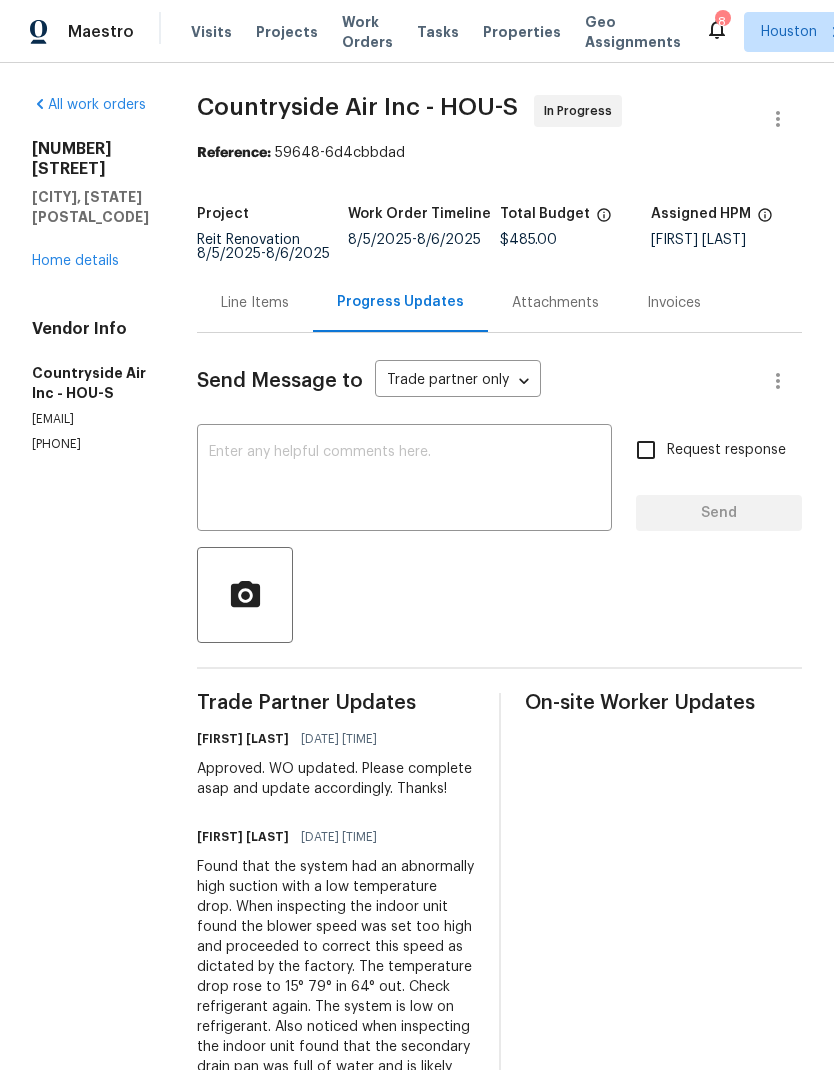 click on "All work orders [NUMBER] [STREET] [CITY], [STATE] [POSTAL_CODE] Home details Vendor Info [COMPANY] - HOU-S [EMAIL] [PHONE] [COMPANY] - HOU-S In Progress Reference:   59648-6d4cbbdad Project Reit Renovation   [DATE]  -  [DATE] Work Order Timeline [DATE]  -  [DATE] Total Budget $485.00 Assigned HPM [FIRST] [LAST] Line Items Progress Updates Attachments Invoices Send Message to Trade partner only Trade partner only ​ x ​ Request response Send Trade Partner Updates [FIRST] [LAST] [DATE] [TIME] Approved. WO updated. Please complete asap and update accordingly. Thanks! [FIRST] [LAST] [DATE] [TIME] [COMPANY] - [FIRST] [LAST] [DATE] [TIME] Thank you [FIRST] [LAST] [DATE] [TIME] Not sure why these homes keep popping up as 0000, but the actual code is 12203526 [COMPANY] - [FIRST] [LAST] [DATE] [TIME] Please confirm lockbix code 0000 is correct, We can get this on the route for today Wednesday, [DATE] [FIRST] [LAST] [DATE] [TIME]" at bounding box center [417, 884] 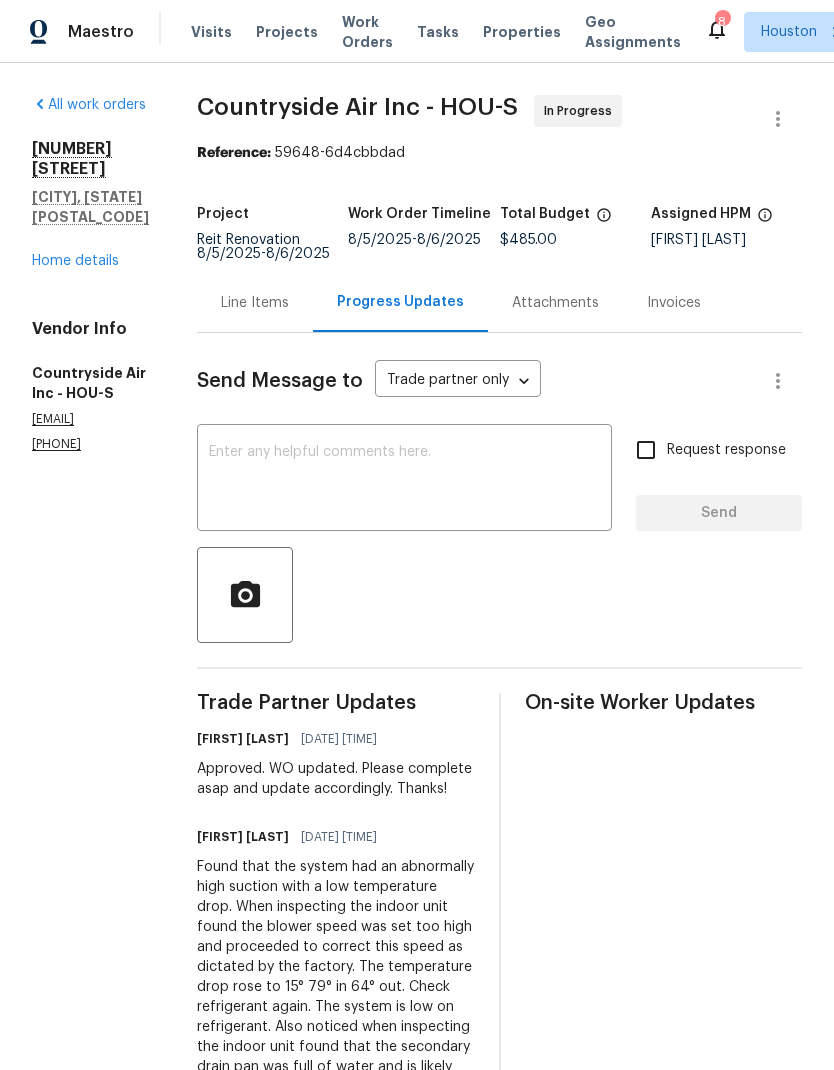 click on "Home details" at bounding box center (75, 261) 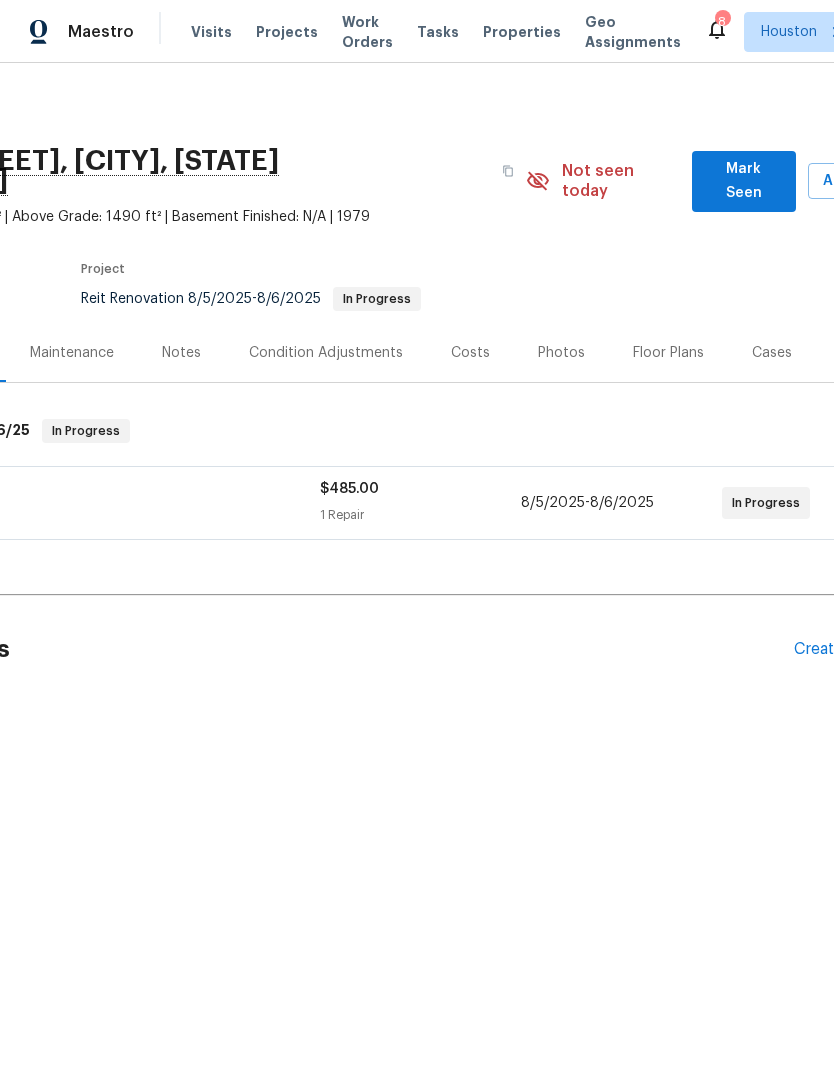 scroll, scrollTop: 0, scrollLeft: 212, axis: horizontal 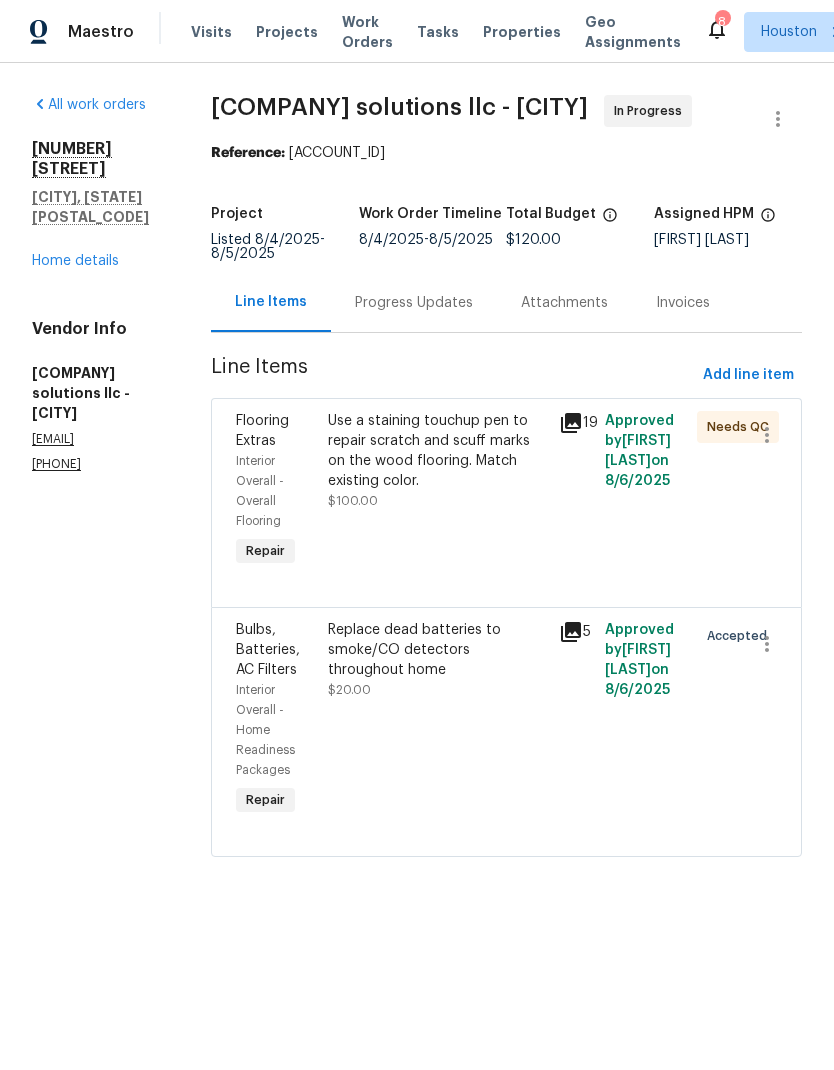 click on "Use a staining touchup pen to repair scratch and scuff marks on the wood flooring. Match existing color." at bounding box center [437, 451] 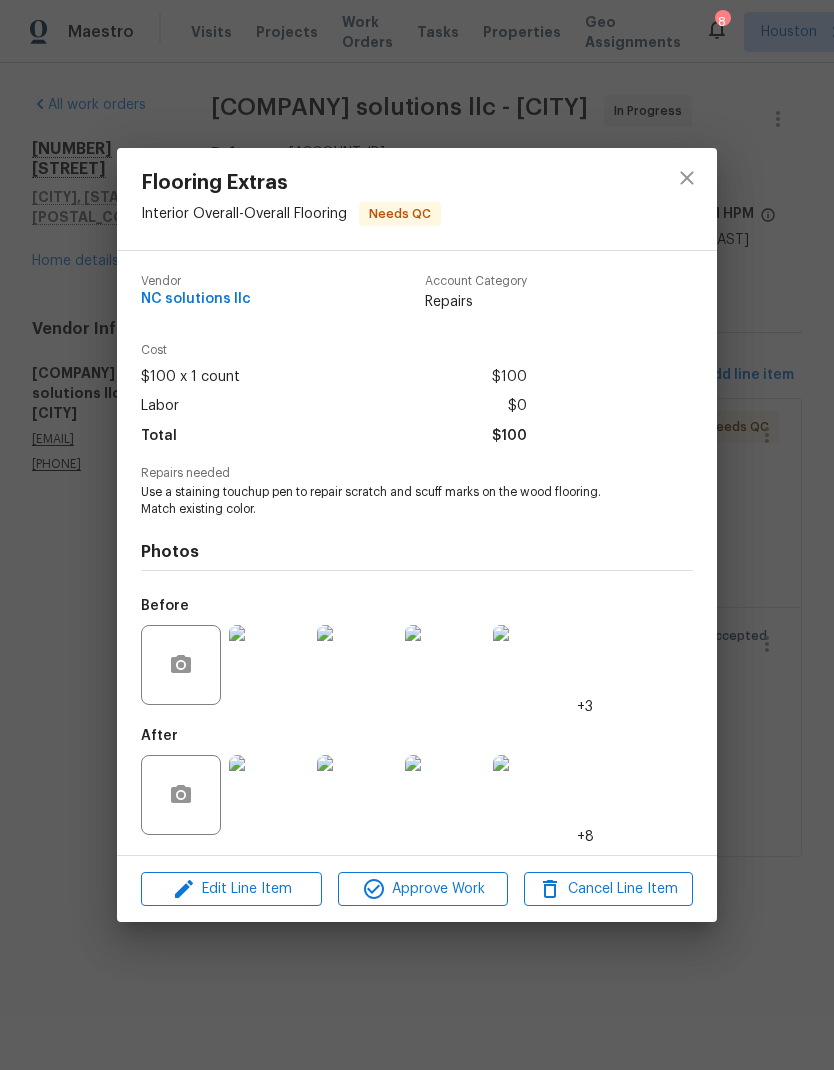 click at bounding box center [269, 795] 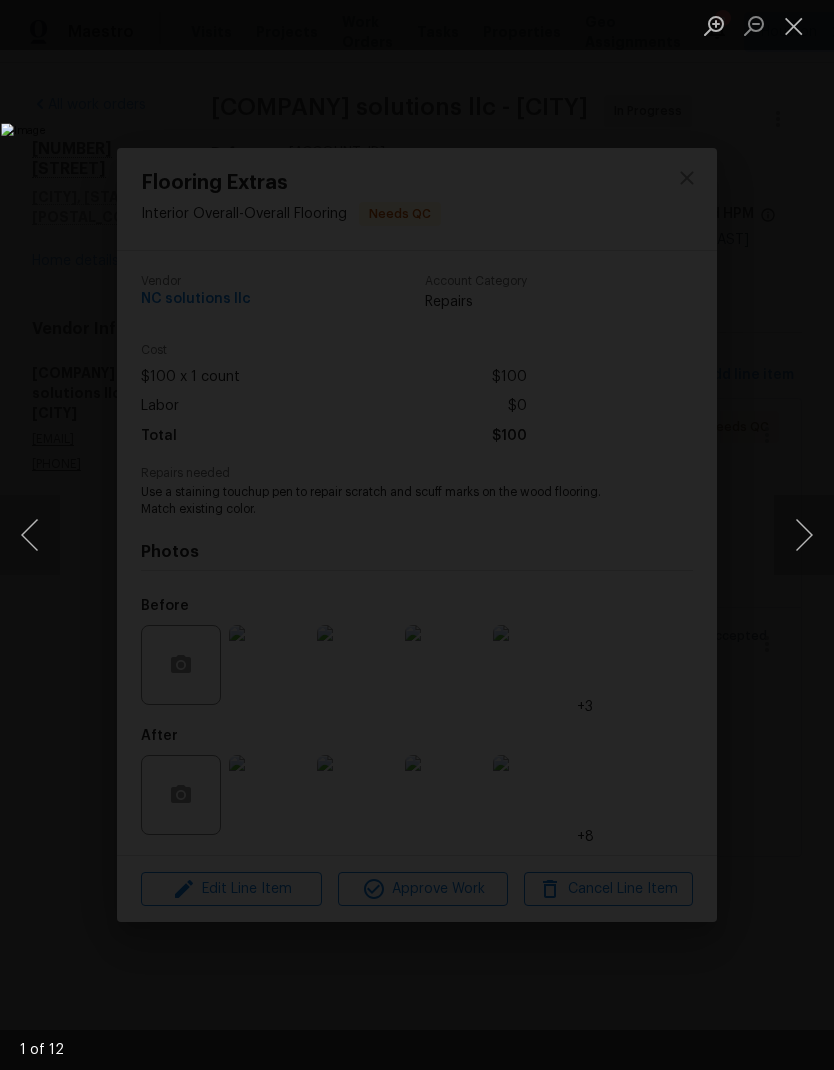 click at bounding box center [804, 535] 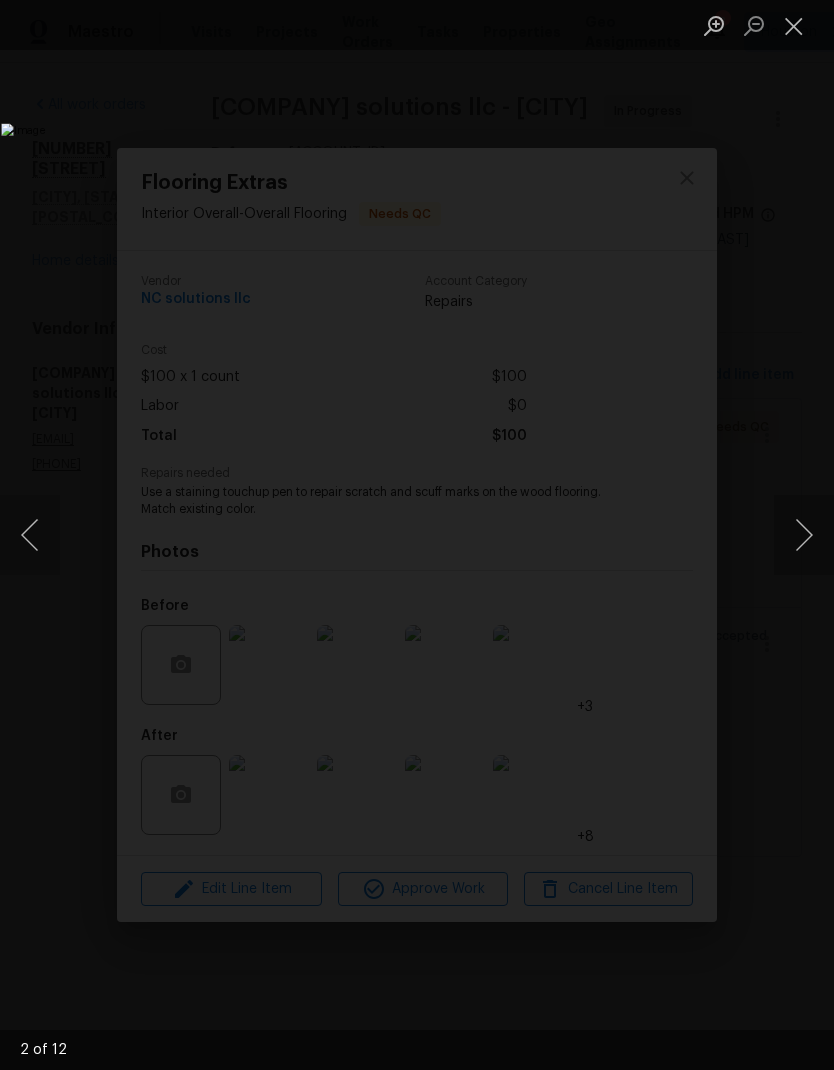click at bounding box center (804, 535) 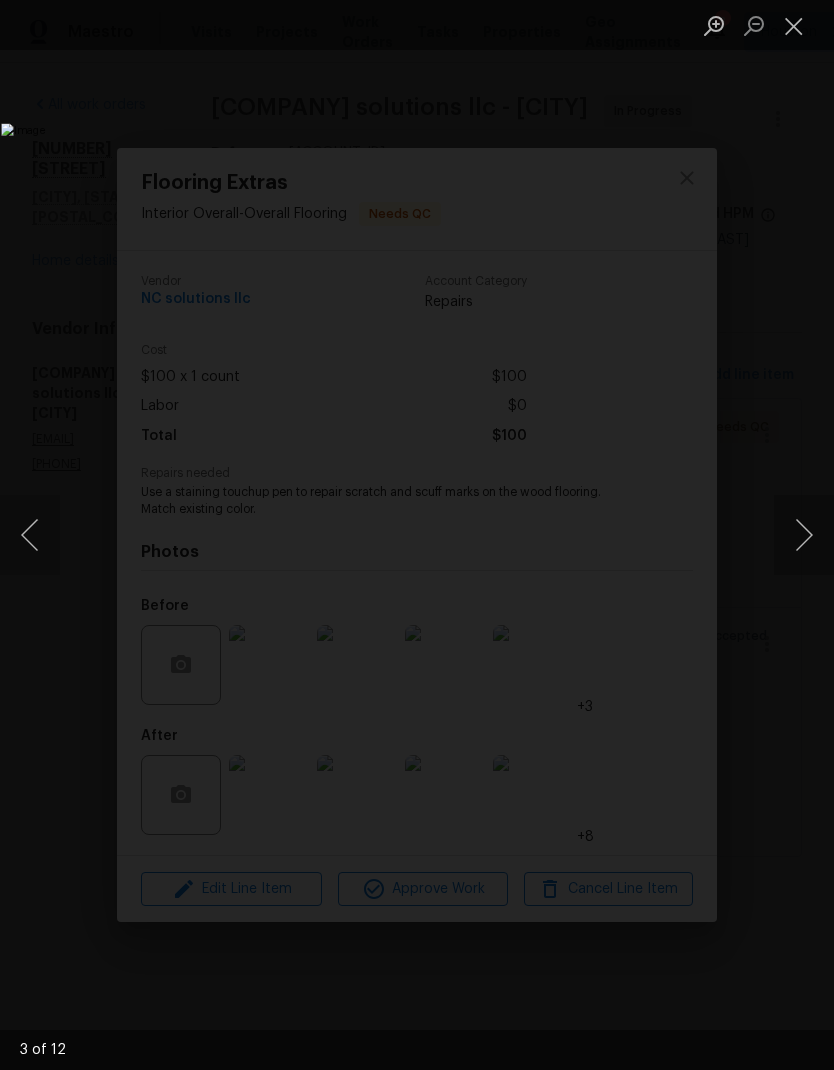 click at bounding box center (804, 535) 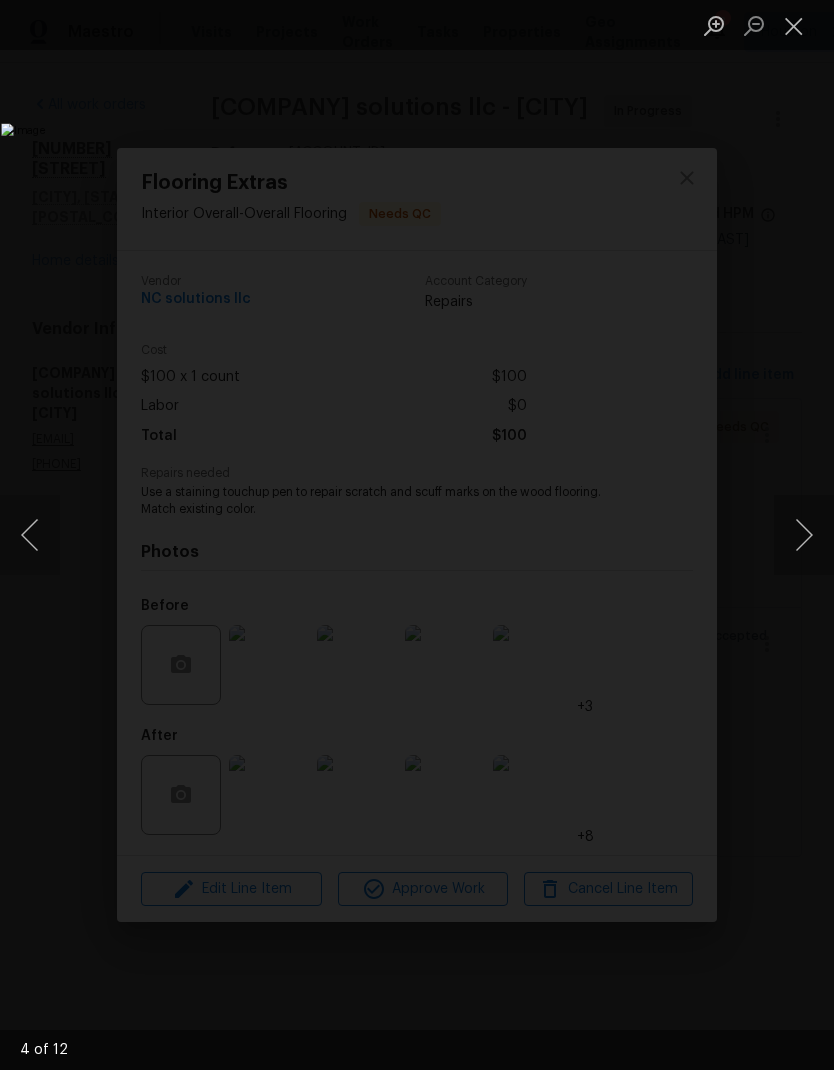 click at bounding box center [804, 535] 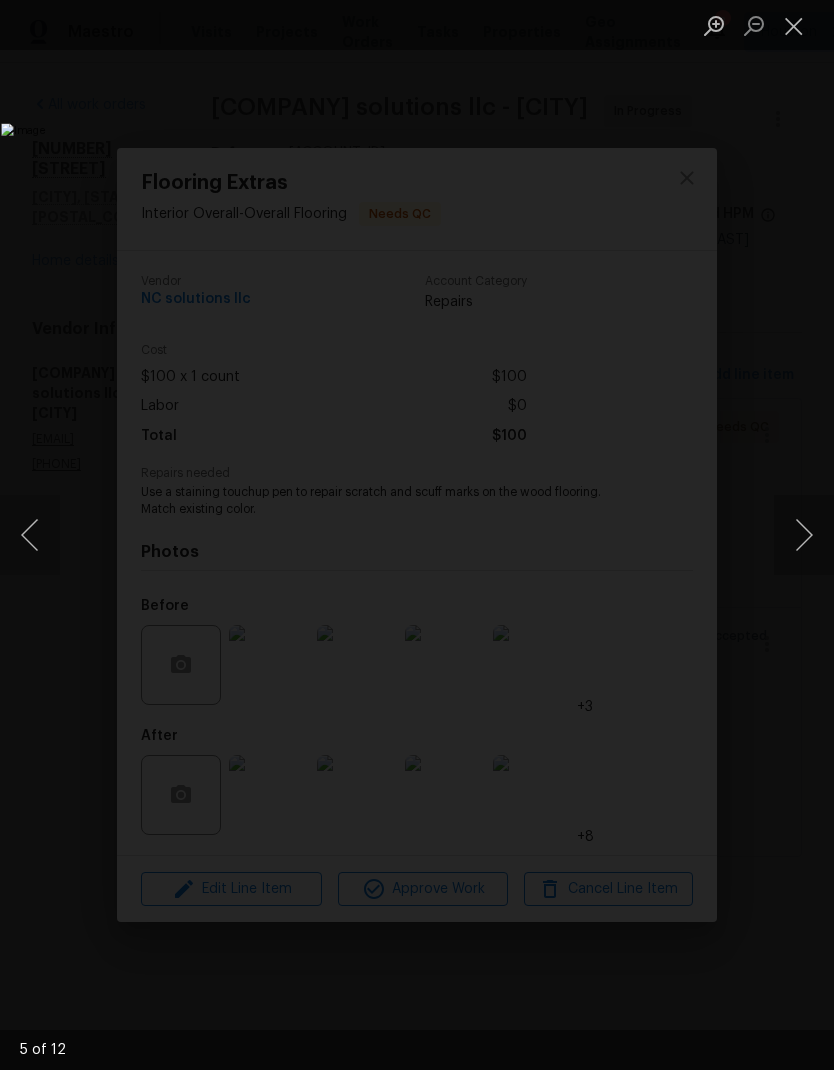 click at bounding box center (804, 535) 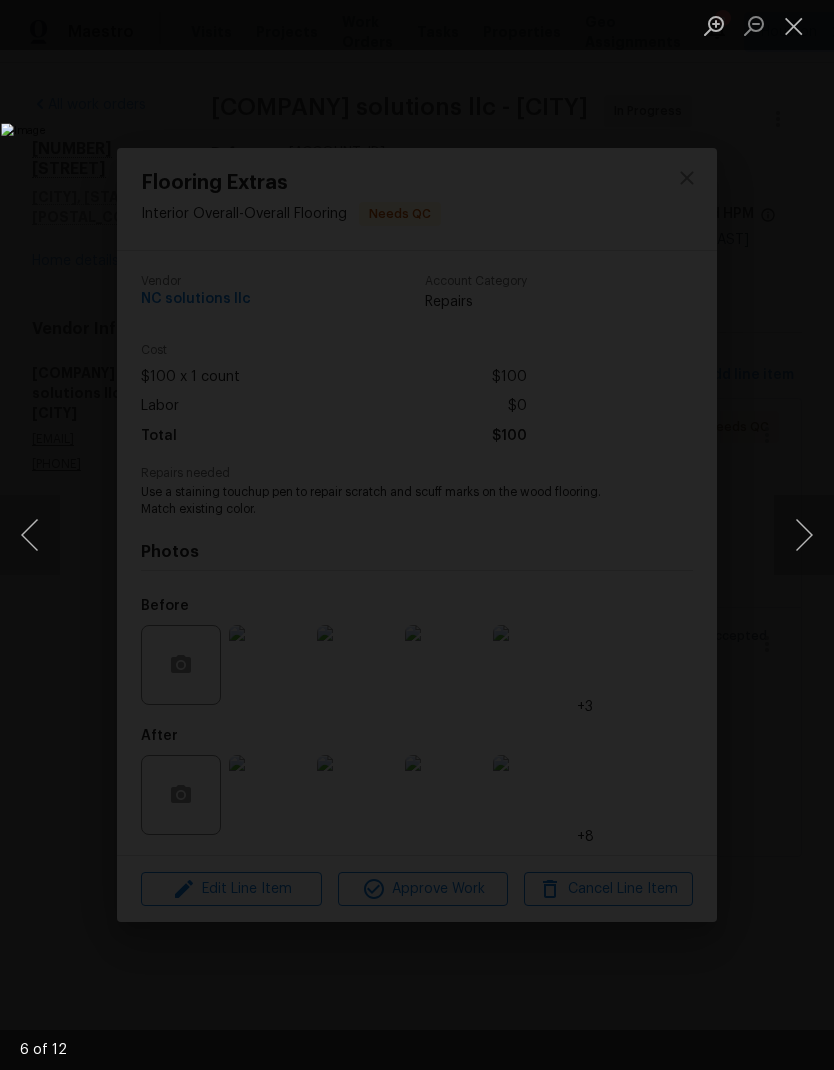 click at bounding box center [804, 535] 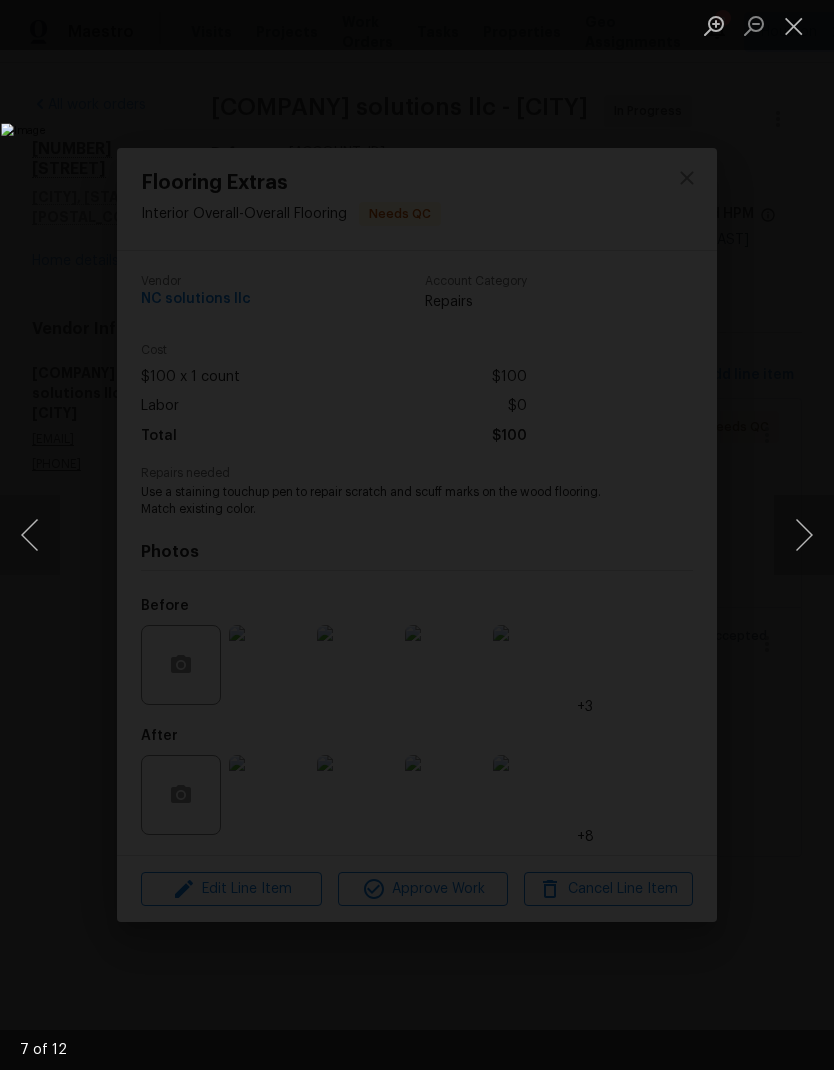 click at bounding box center [804, 535] 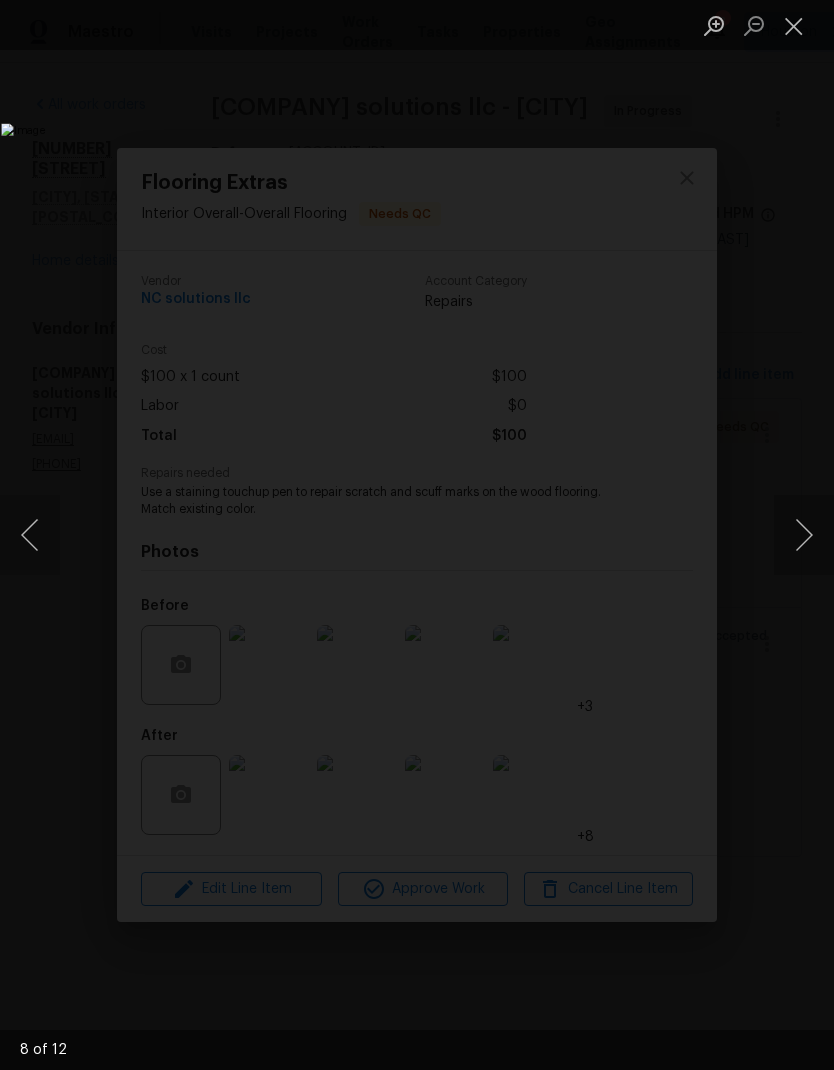 click at bounding box center (804, 535) 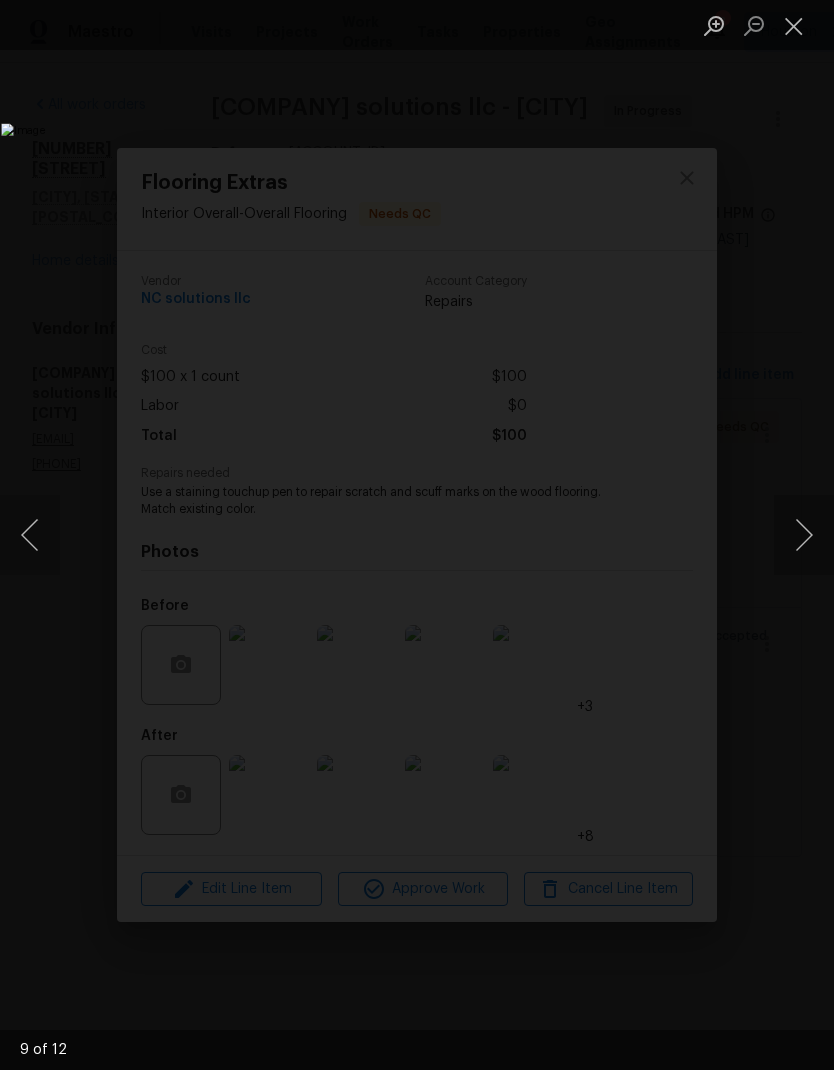 click at bounding box center [804, 535] 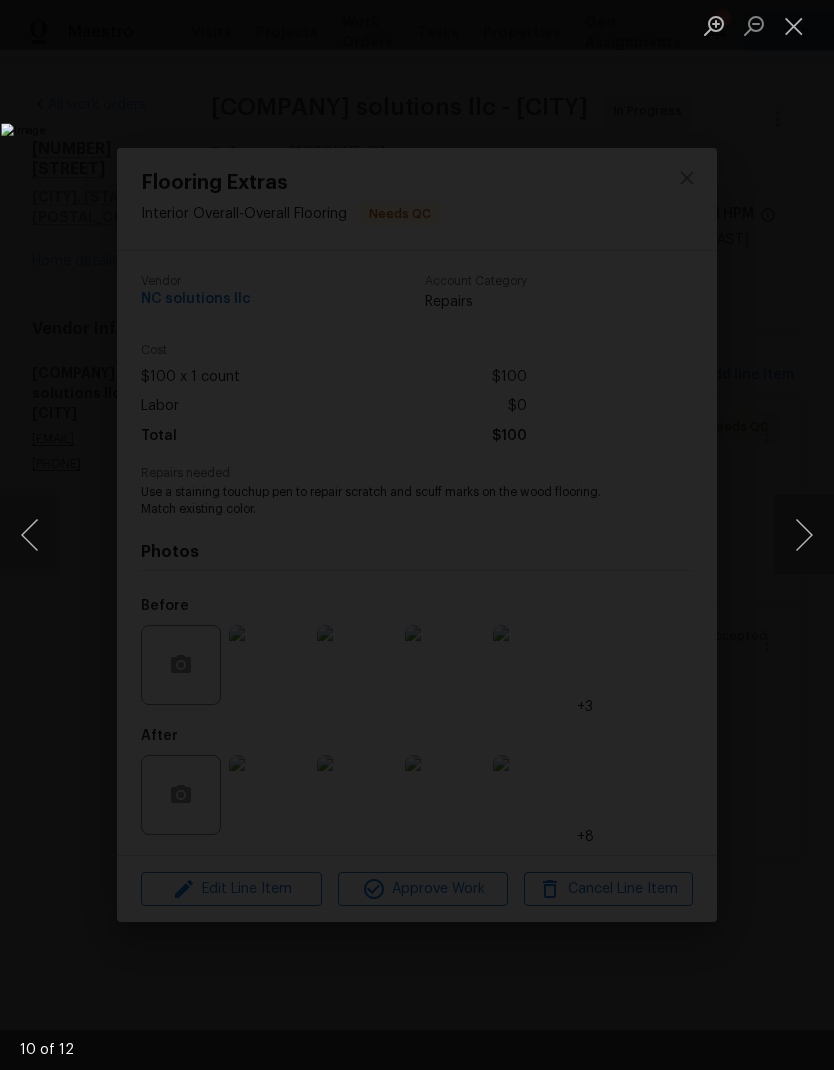 click at bounding box center (804, 535) 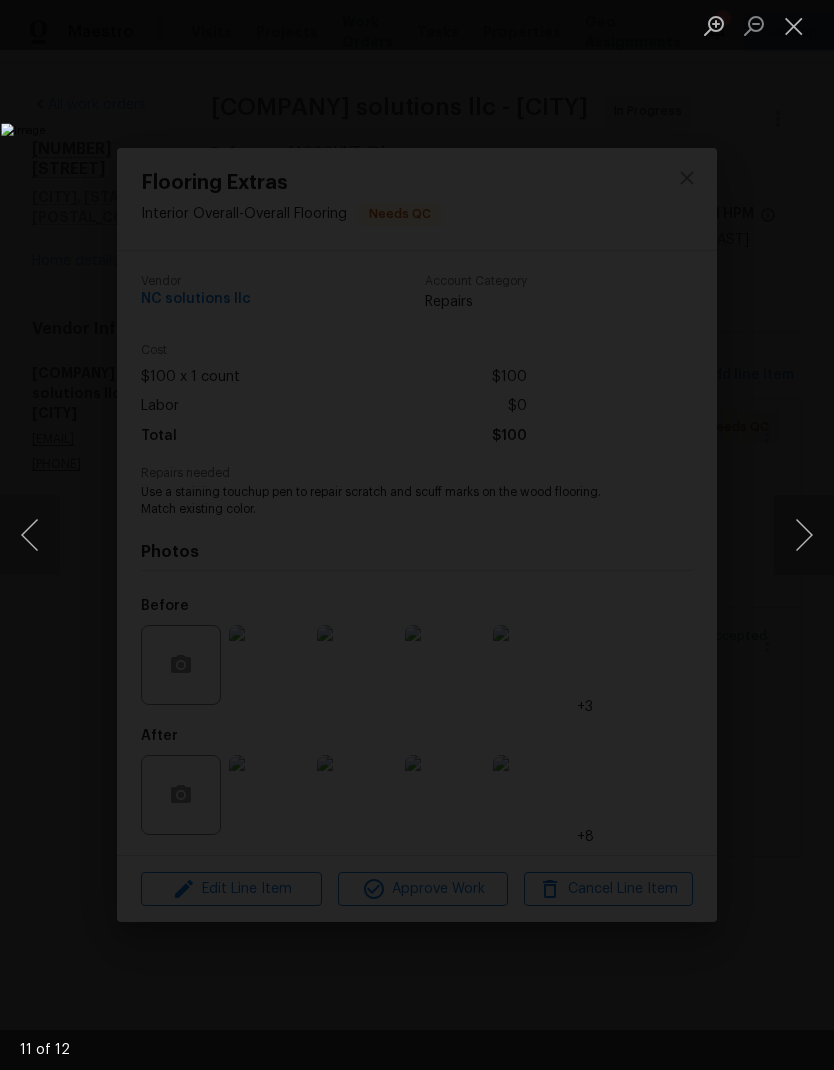 click at bounding box center (804, 535) 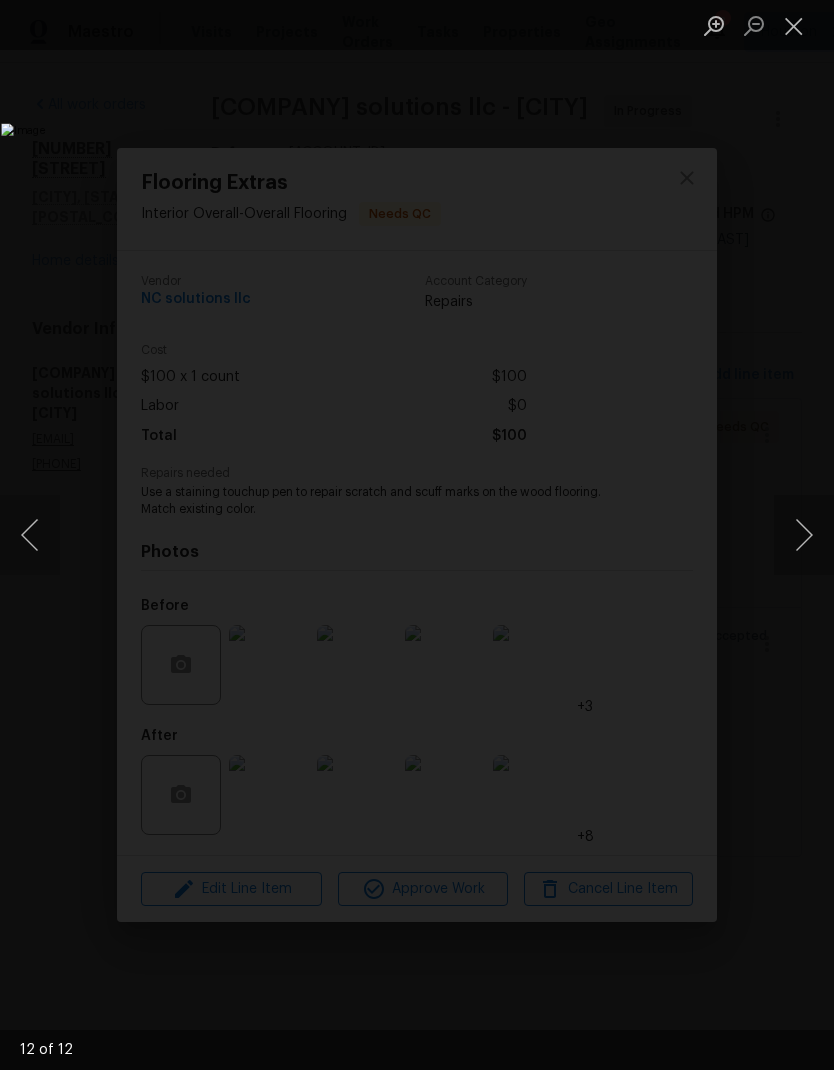 click at bounding box center [804, 535] 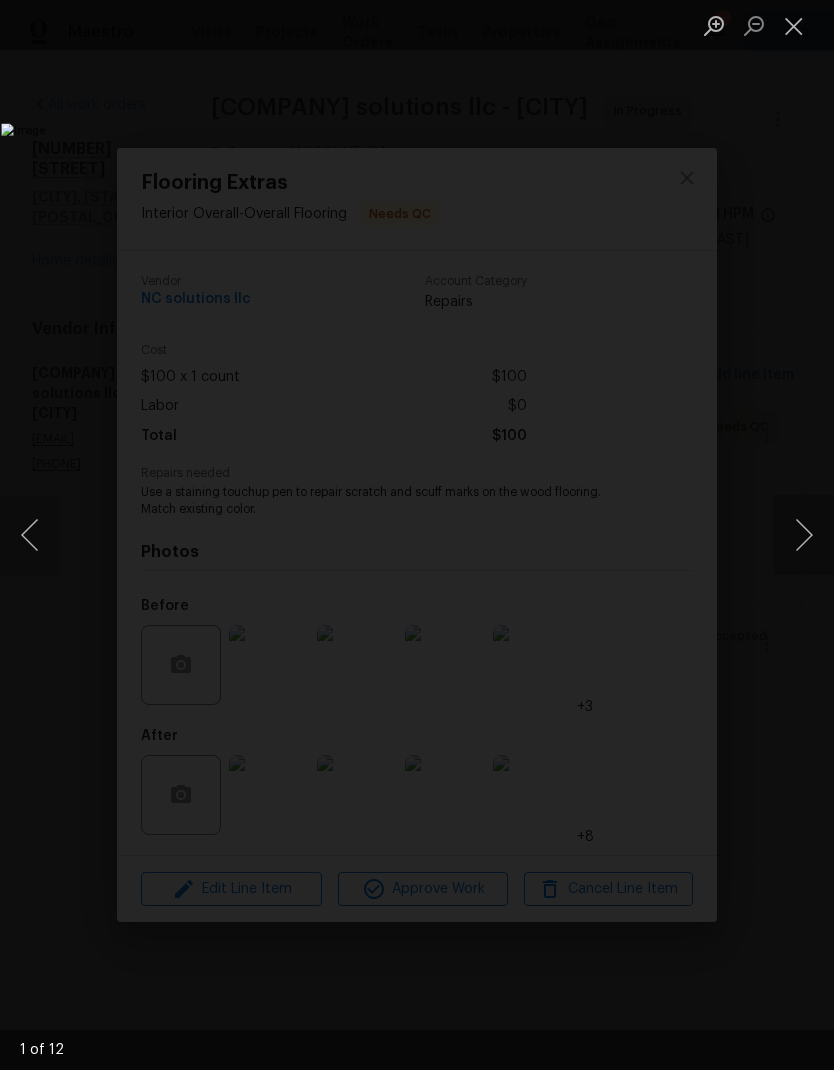 click at bounding box center [804, 535] 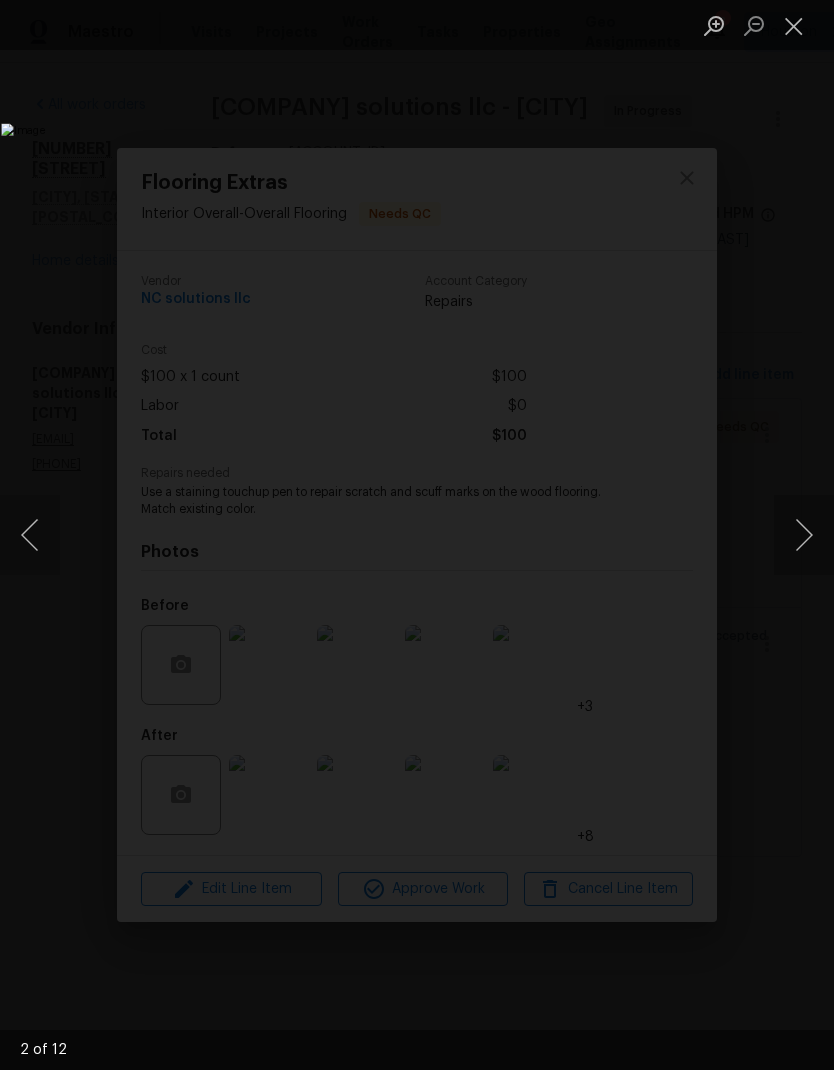 click at bounding box center [794, 25] 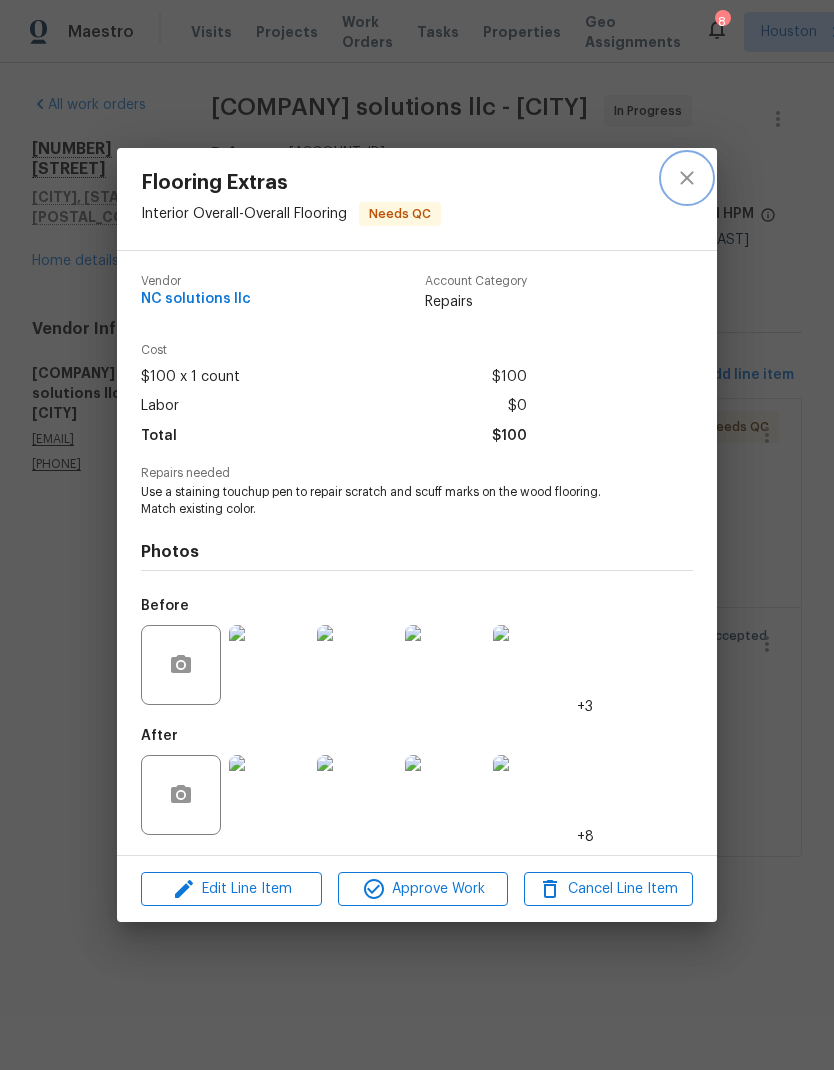 click 